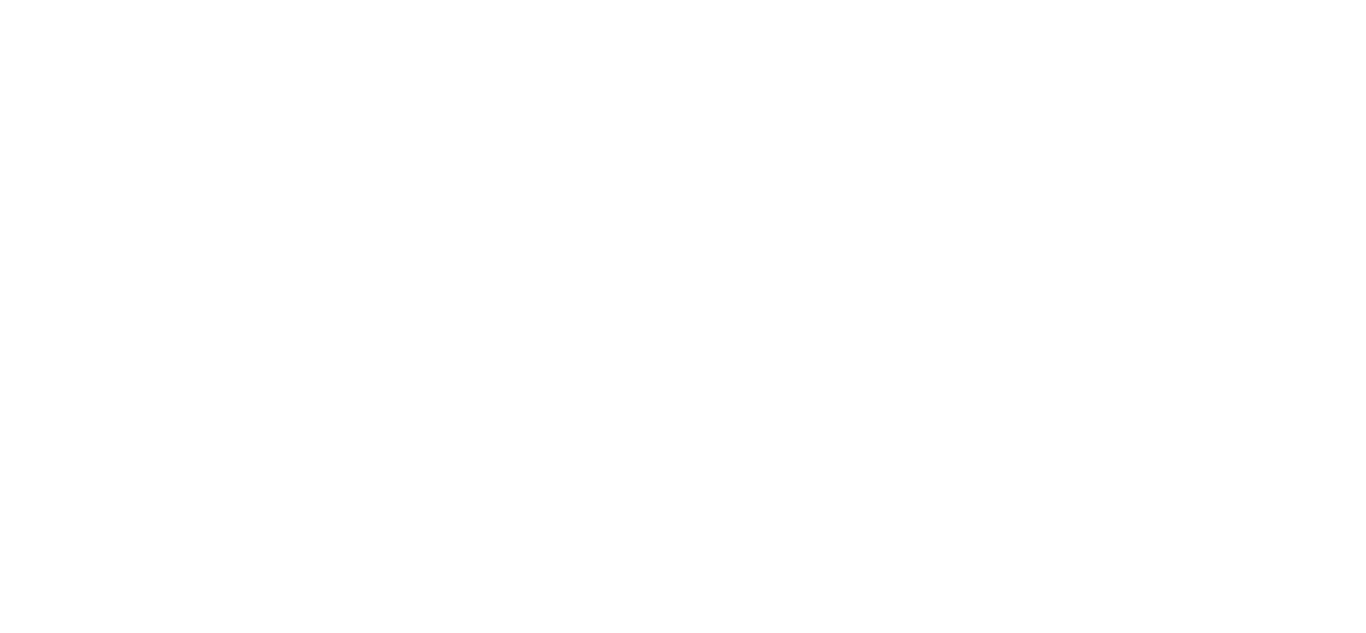 scroll, scrollTop: 0, scrollLeft: 0, axis: both 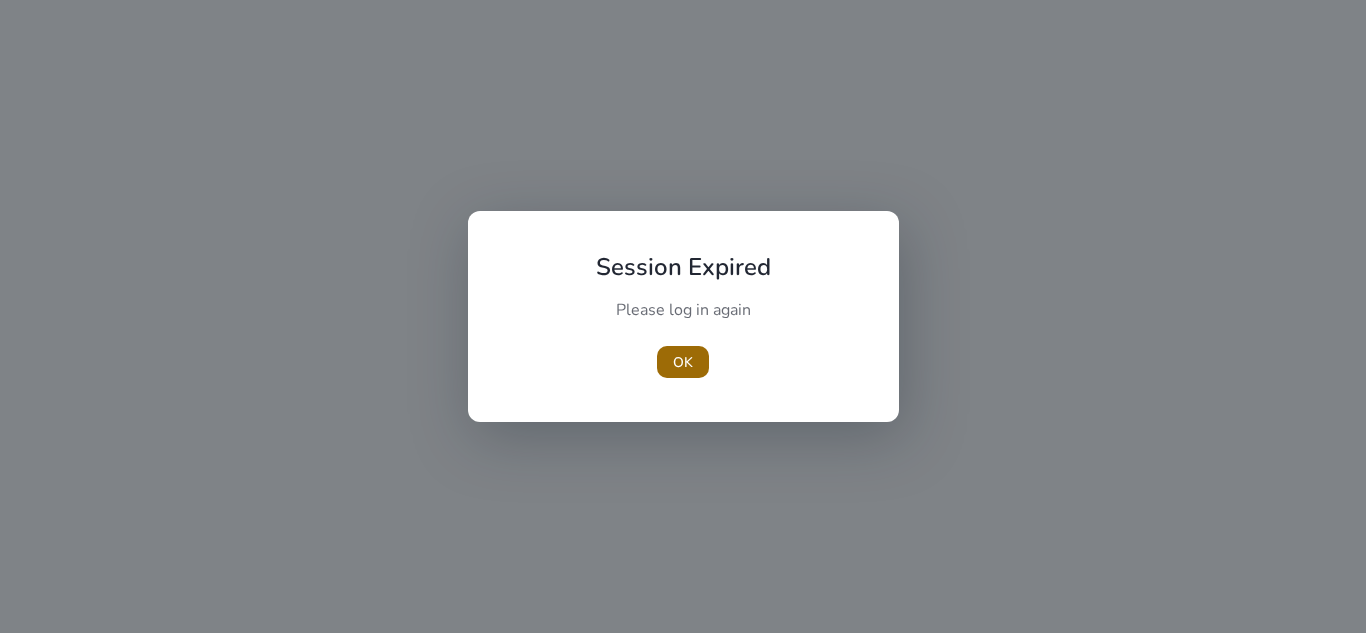 click at bounding box center [683, 362] 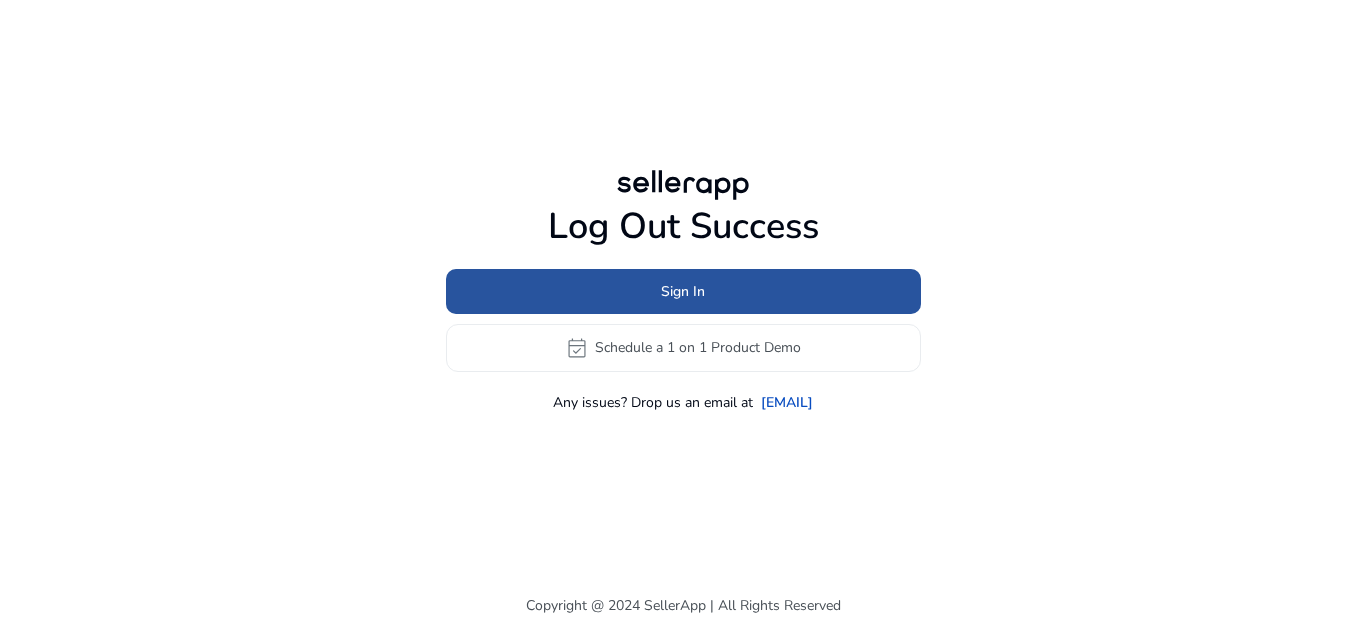 click 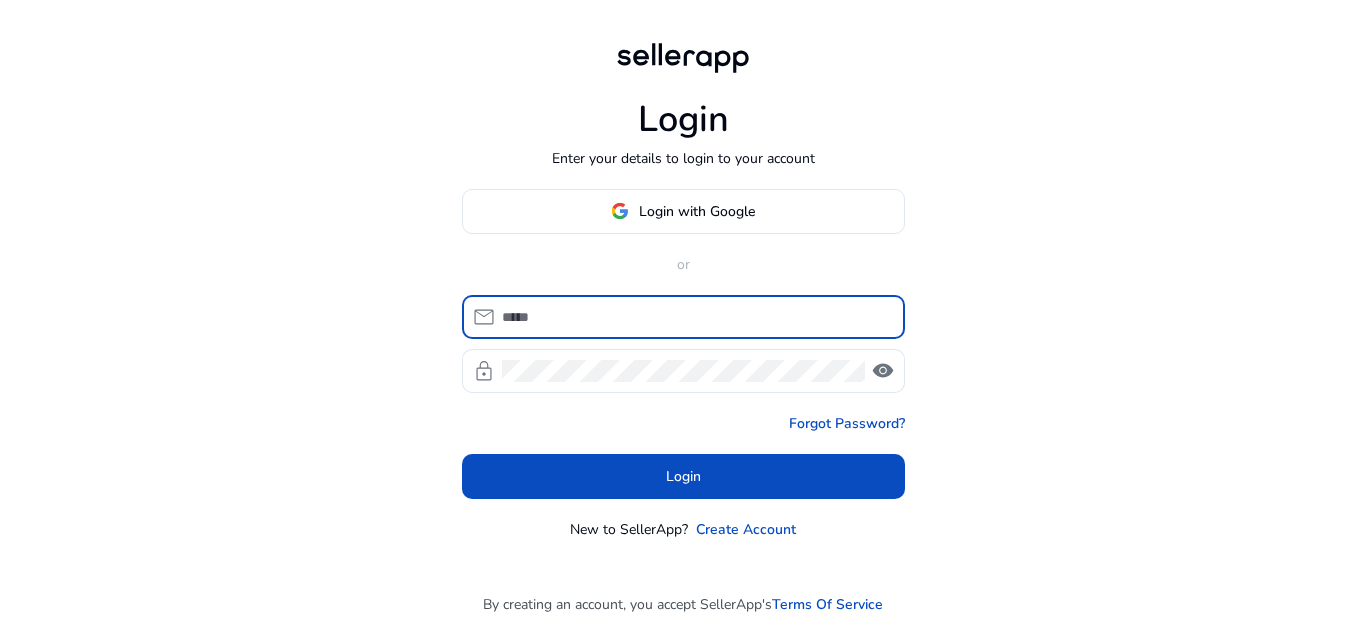 type on "**********" 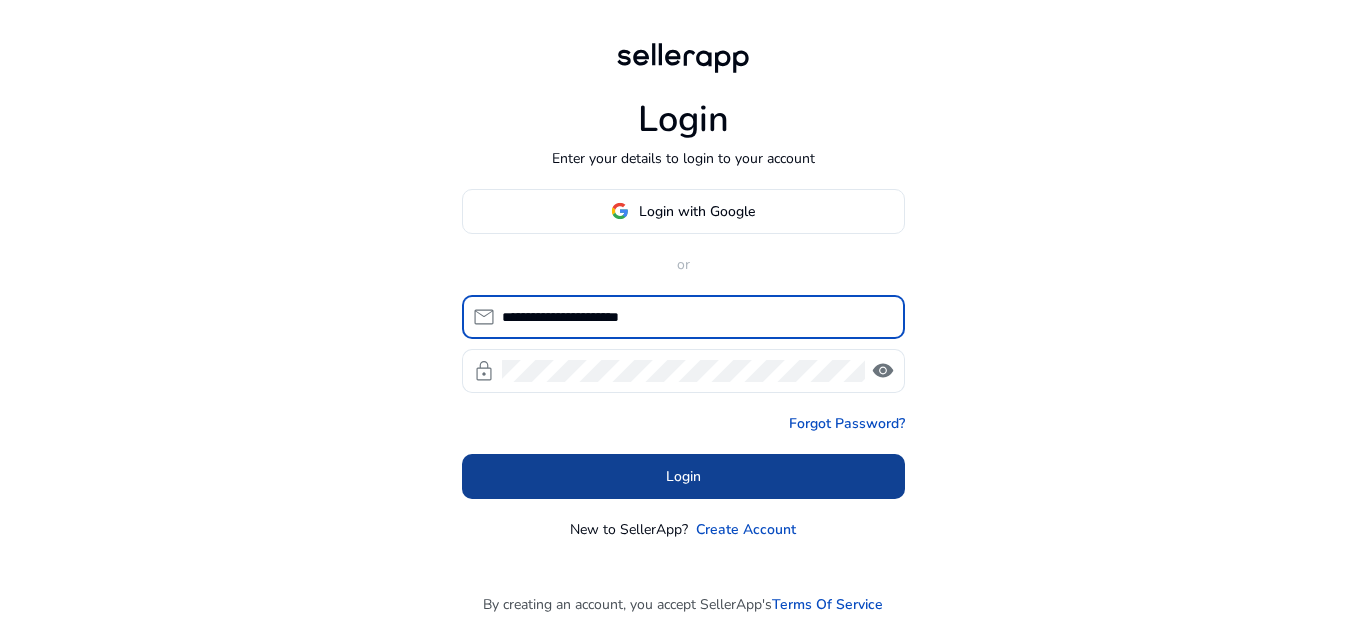 click on "Login" at bounding box center (683, 476) 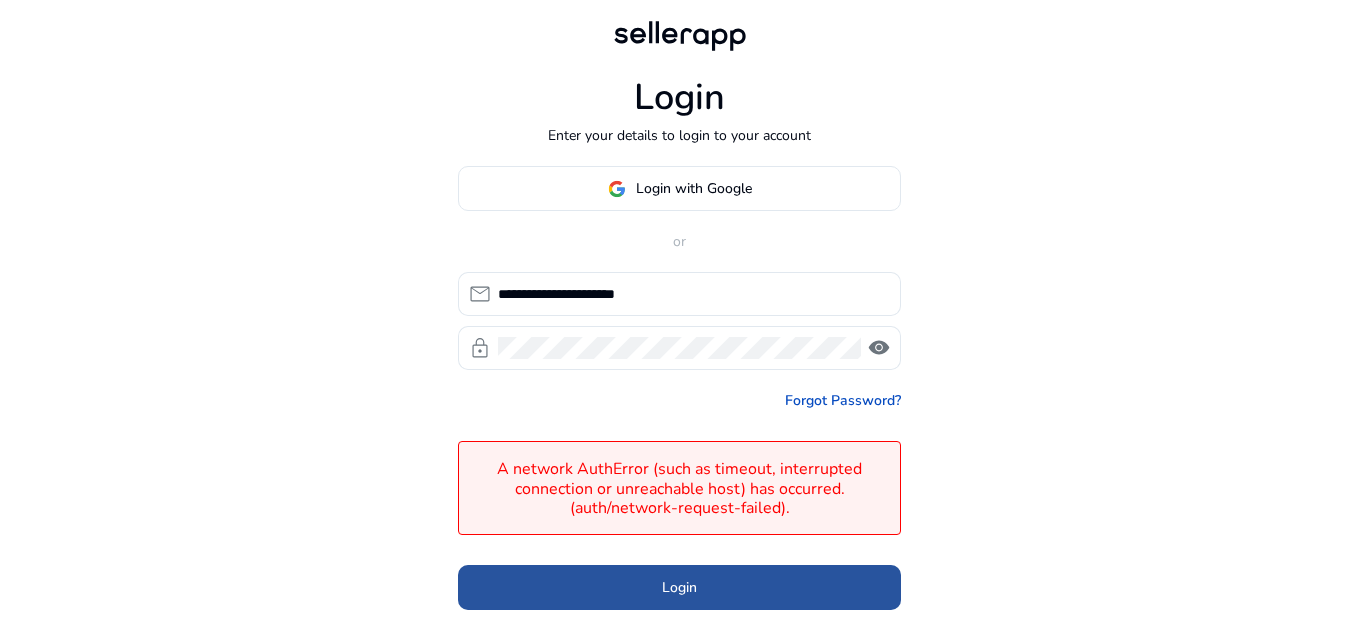 click on "Login" at bounding box center [679, 587] 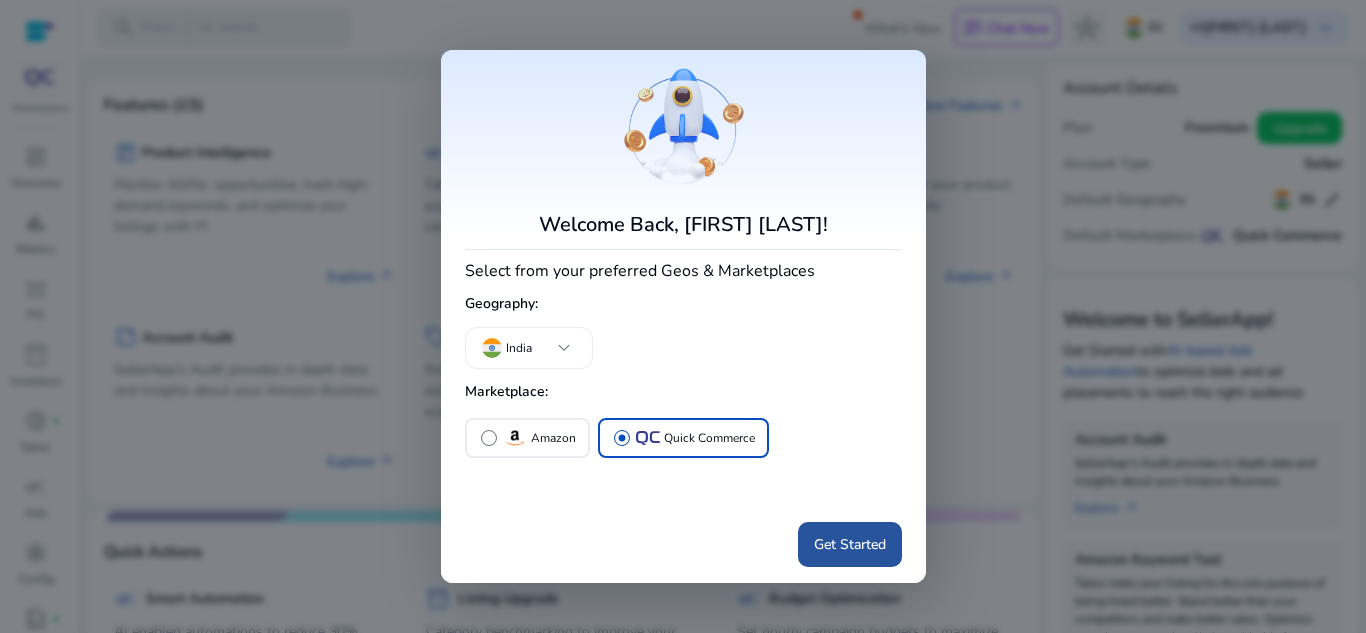 click on "Get Started" at bounding box center [850, 544] 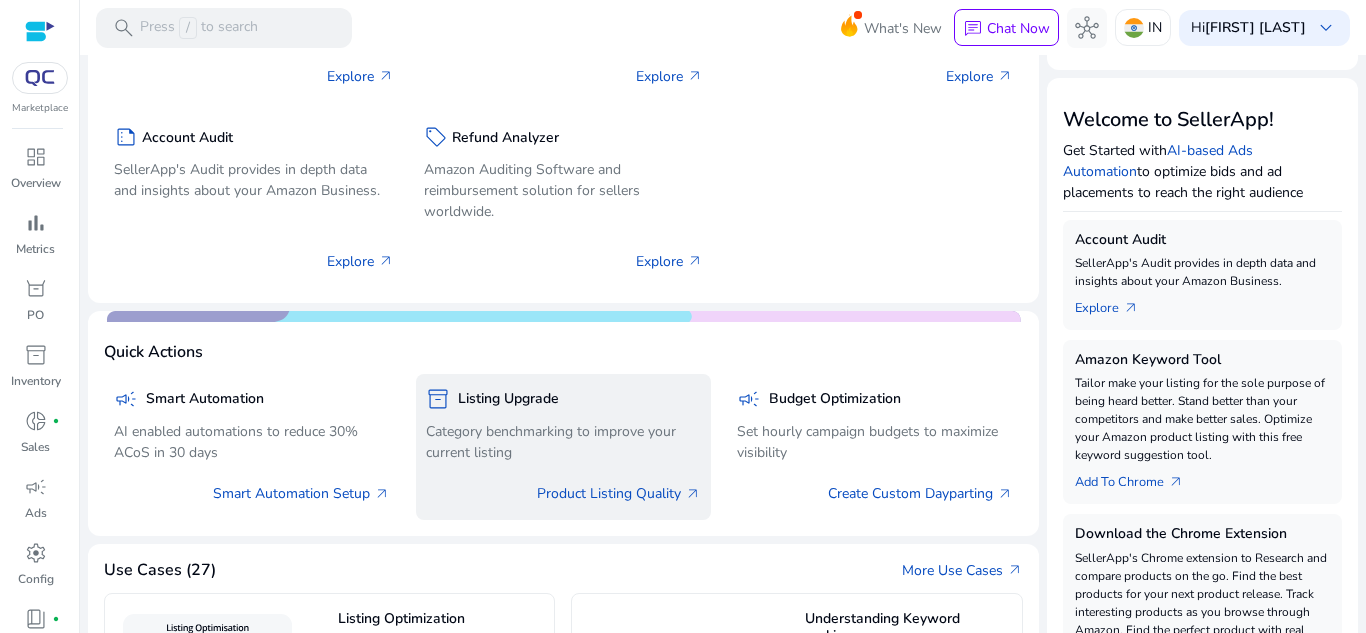 scroll, scrollTop: 500, scrollLeft: 0, axis: vertical 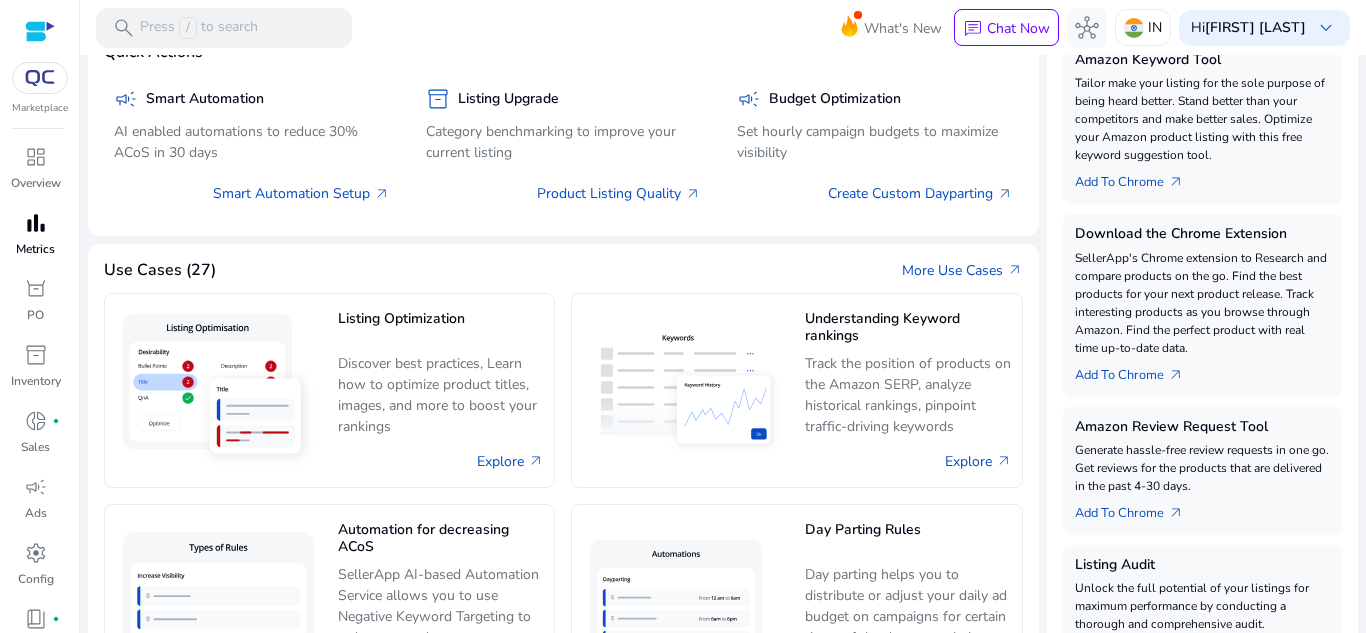 click on "bar_chart" at bounding box center (36, 223) 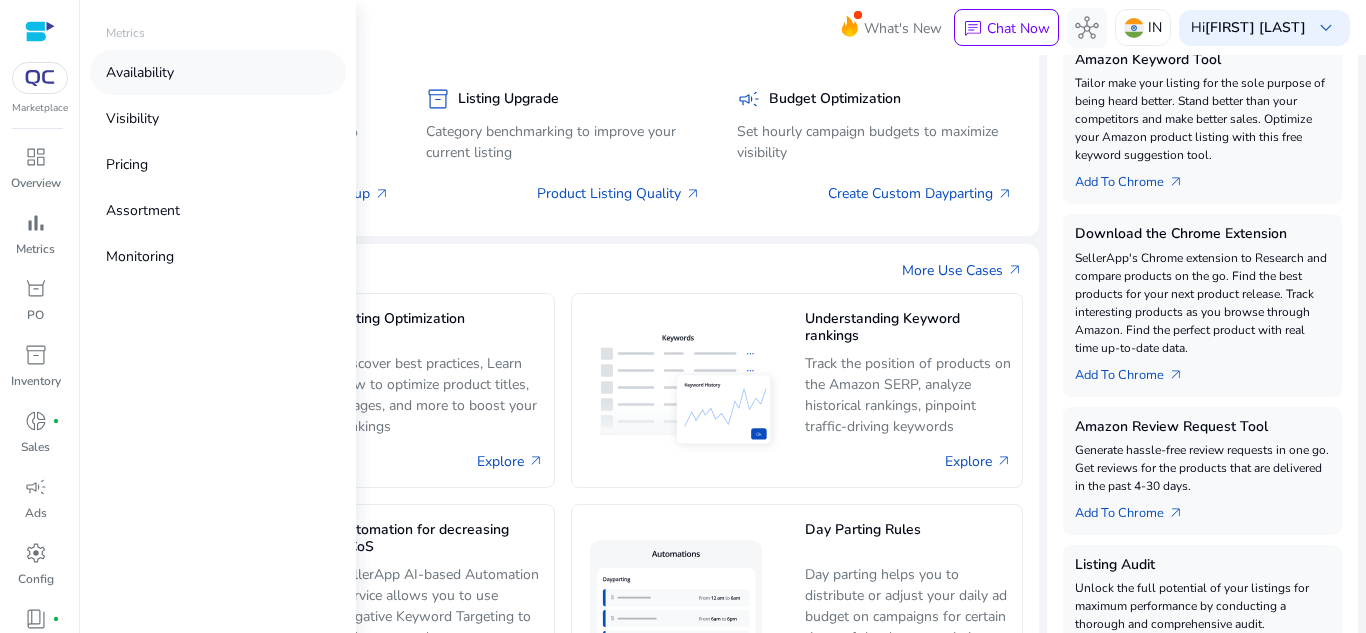 click on "Availability" at bounding box center [218, 72] 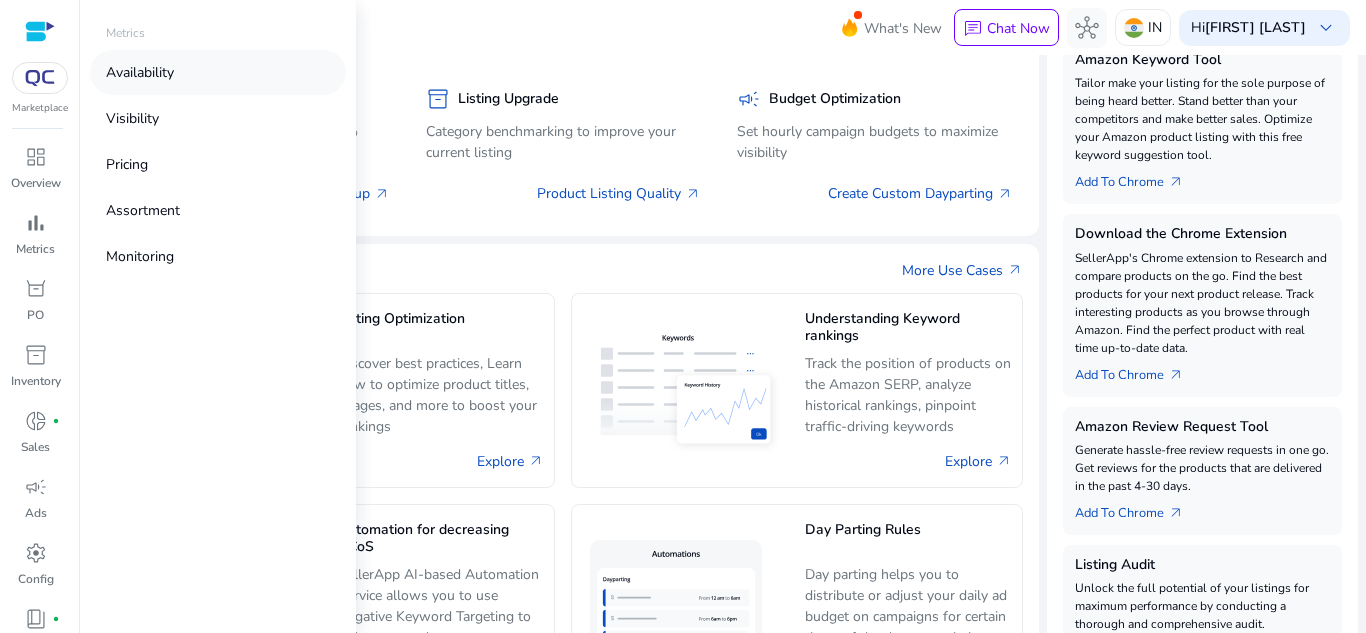 click on "Availability" at bounding box center [218, 72] 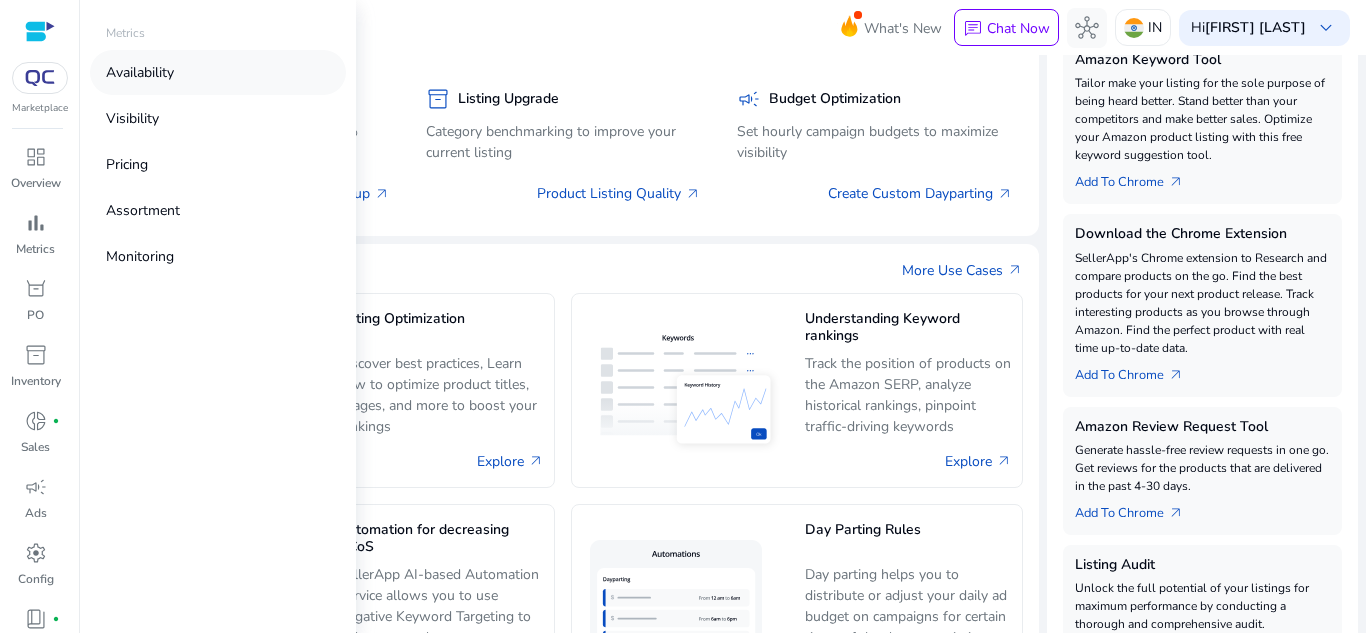 click on "Availability" at bounding box center [218, 72] 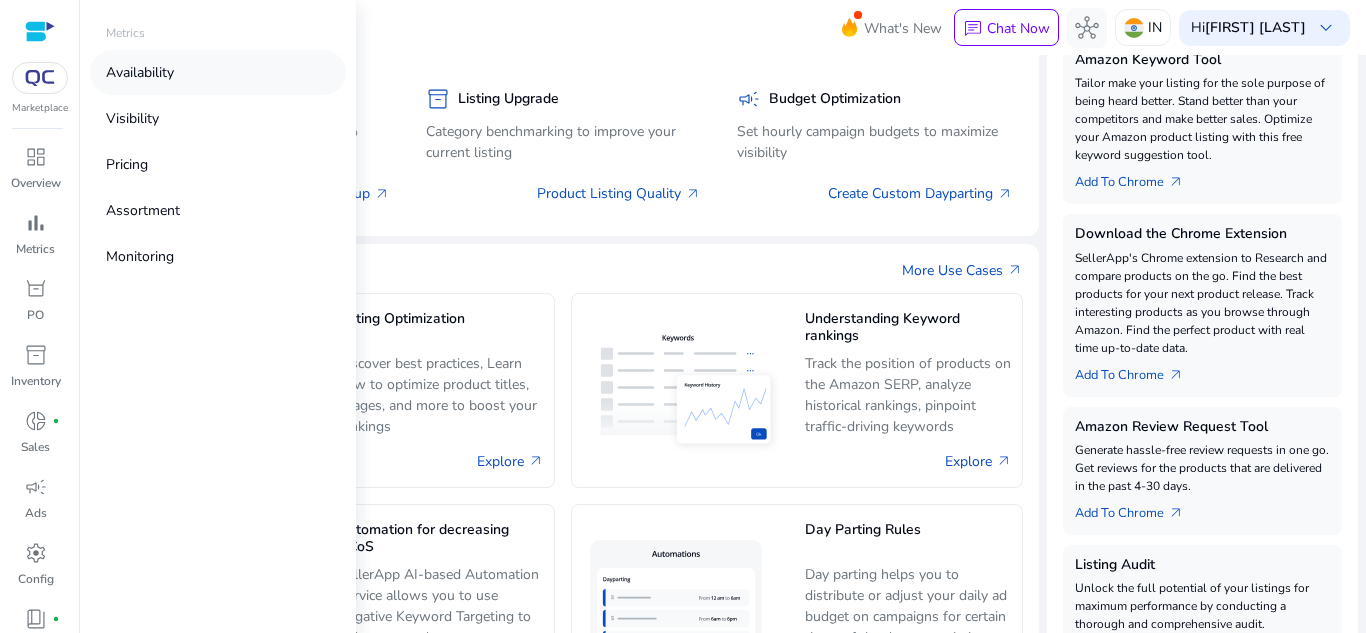 click on "Availability" at bounding box center (218, 72) 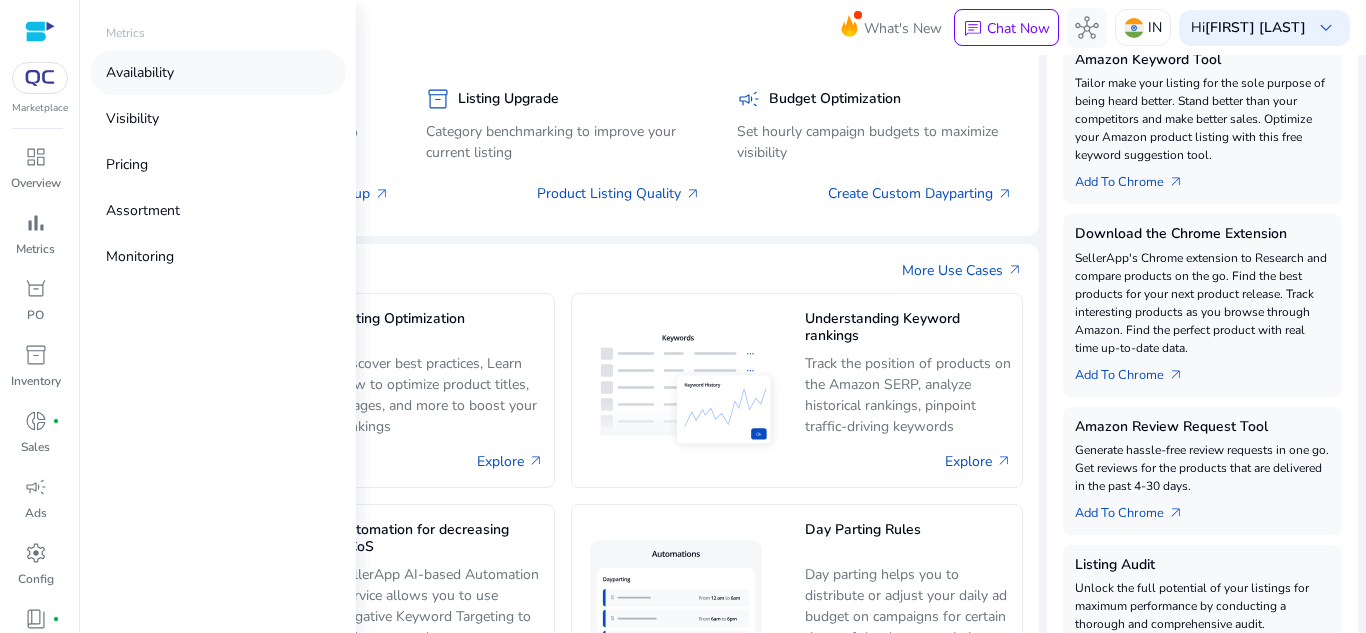 click on "Availability" at bounding box center [218, 72] 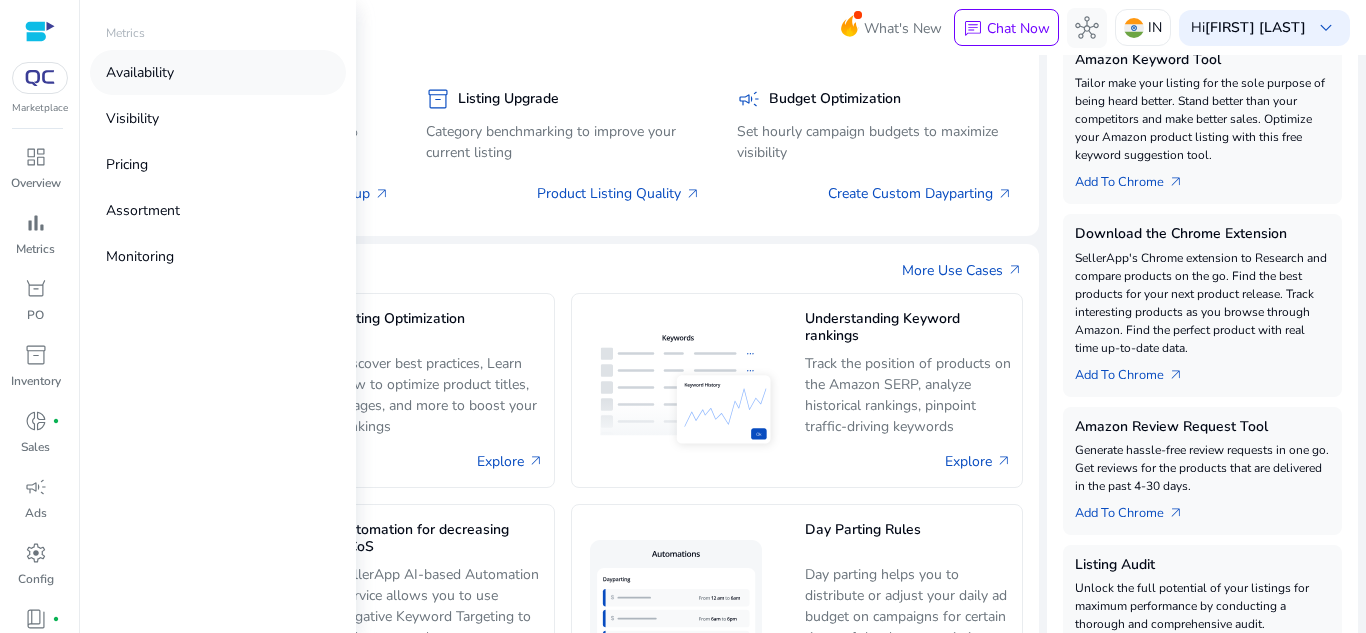 click on "Availability" at bounding box center [218, 72] 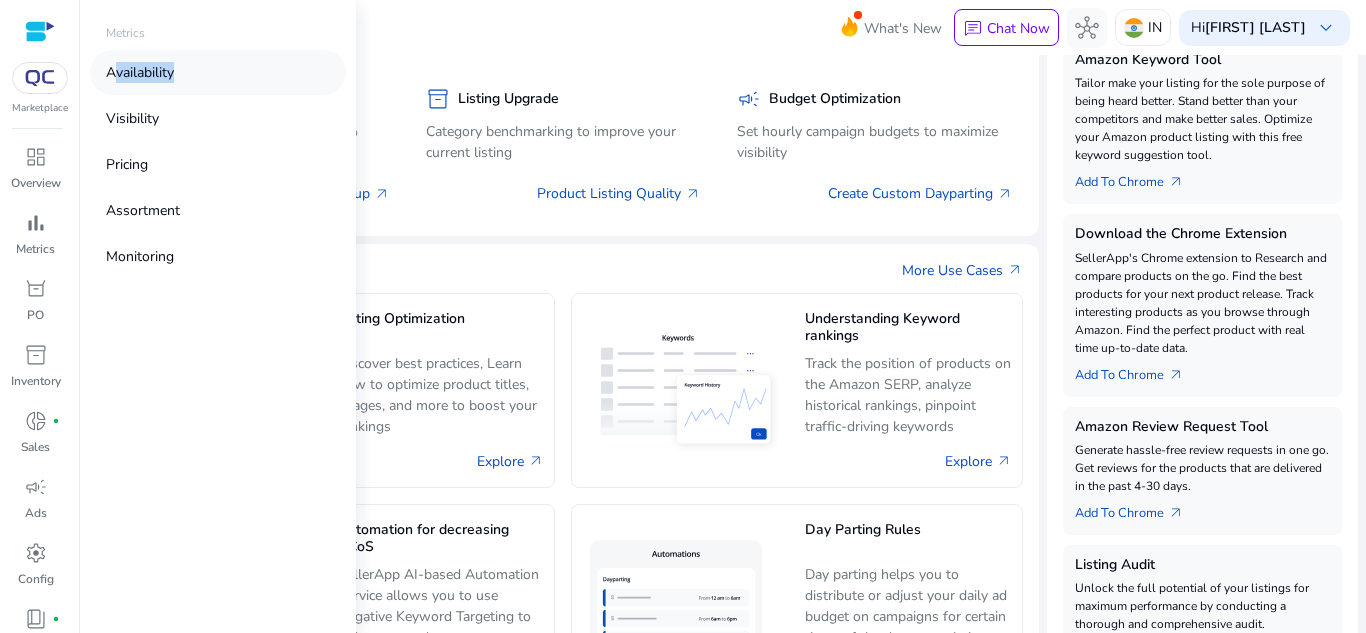 click on "Availability" at bounding box center [218, 72] 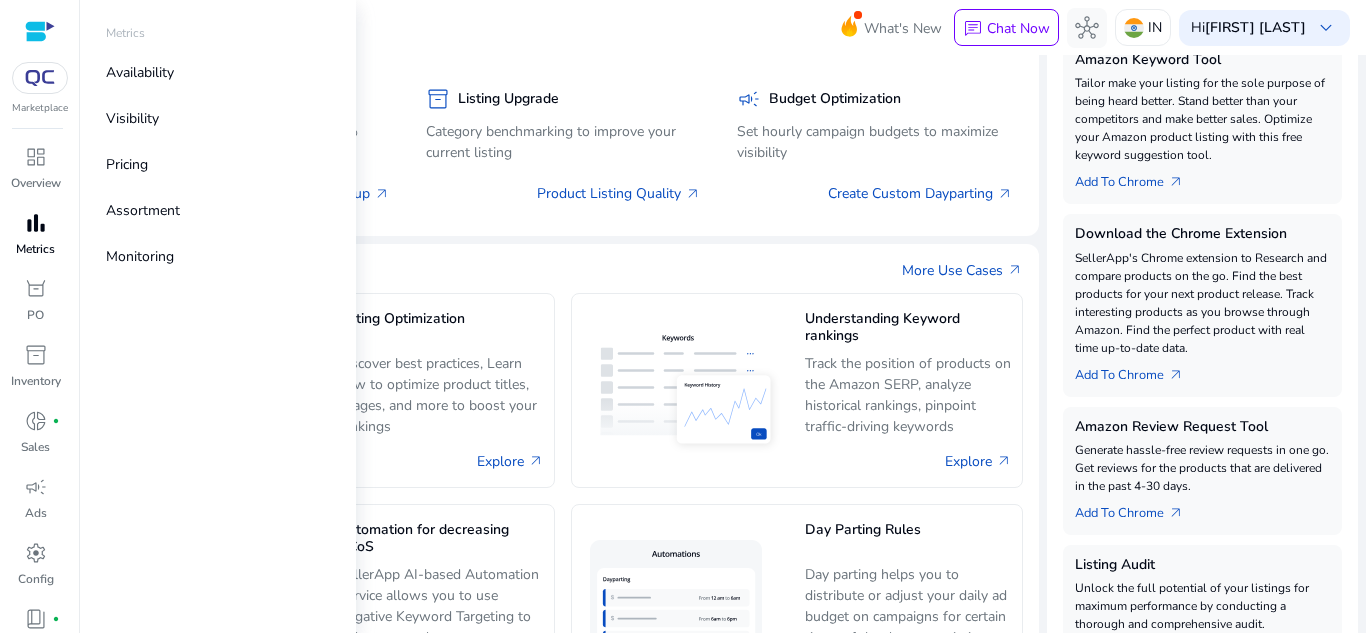 click on "bar_chart   Metrics" at bounding box center (35, 240) 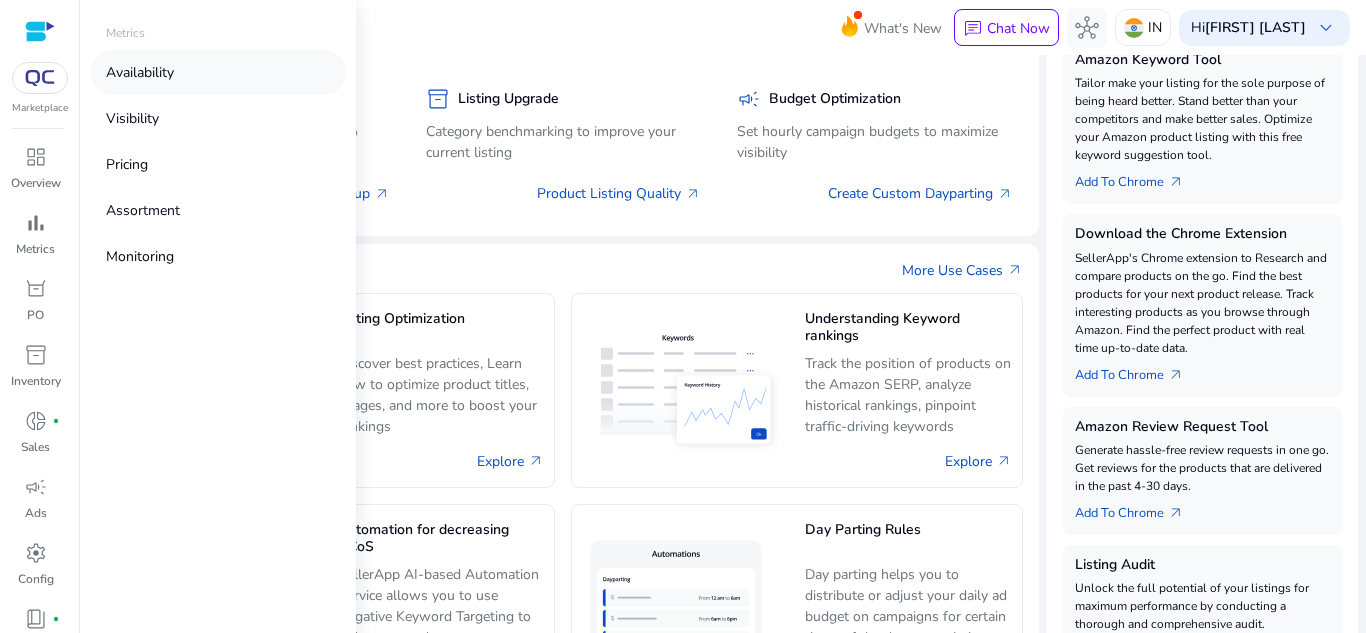 click on "Availability" at bounding box center [218, 72] 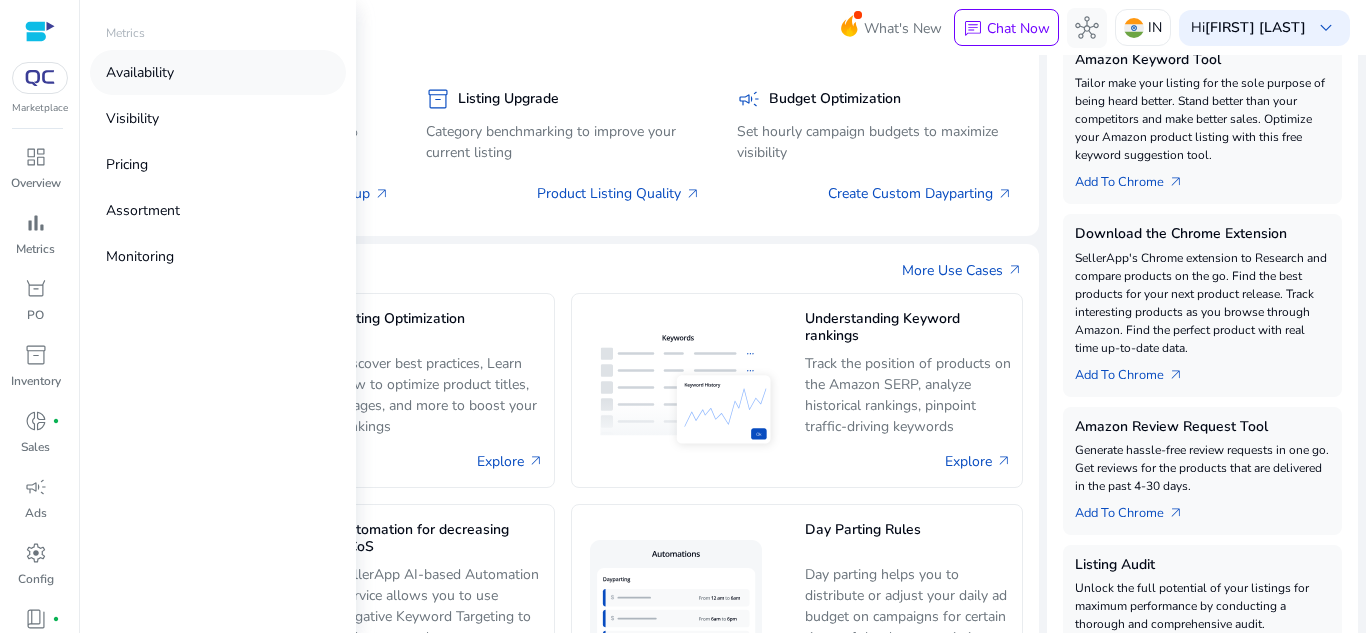 click on "Availability" at bounding box center [218, 72] 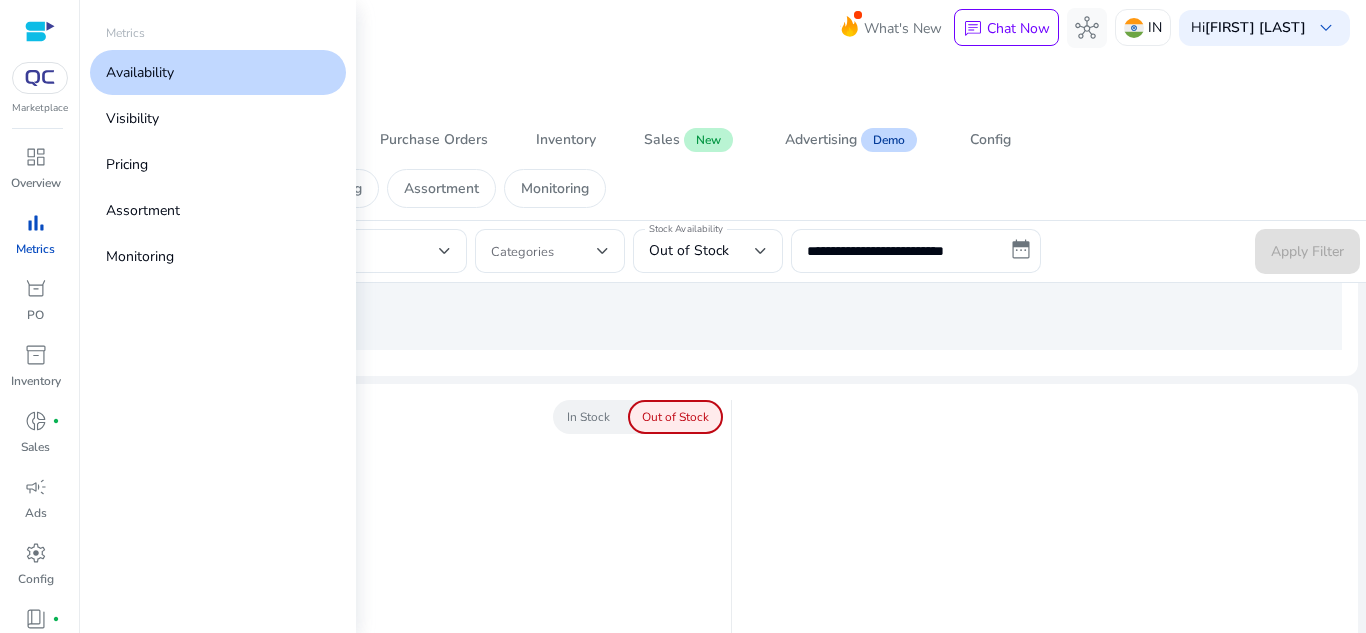 scroll, scrollTop: 0, scrollLeft: 0, axis: both 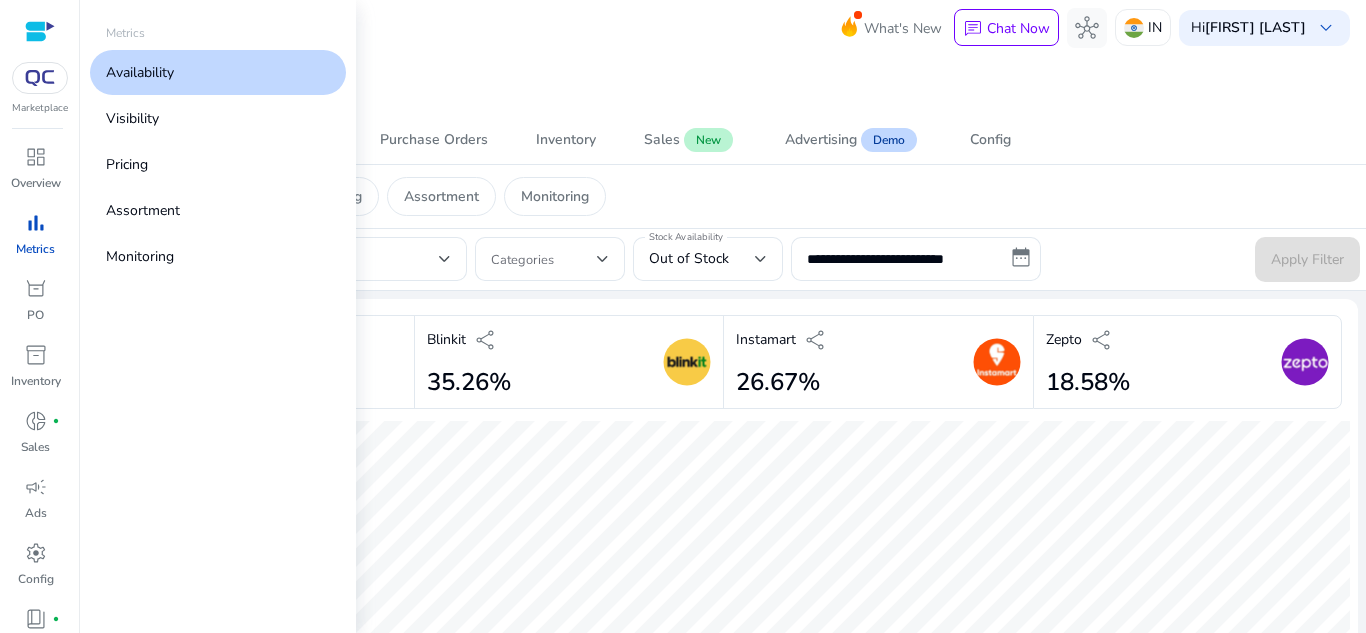 click on "Availability" at bounding box center [218, 72] 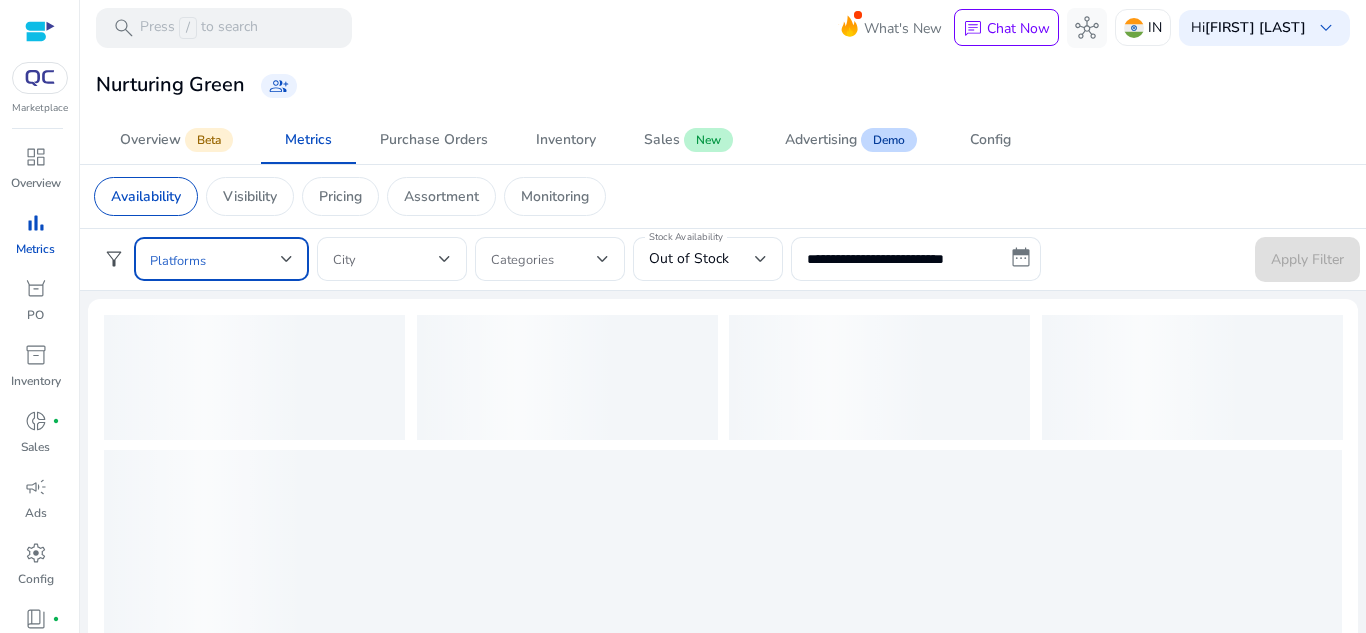click at bounding box center (287, 259) 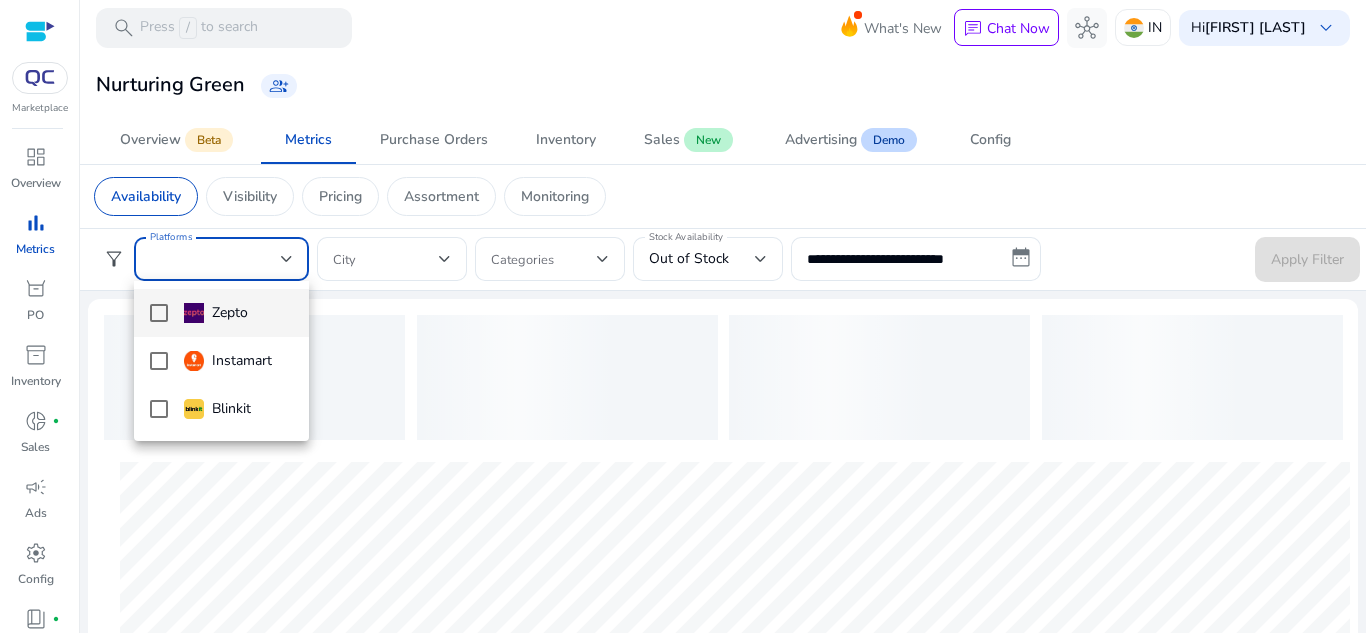 click on "Zepto" at bounding box center (221, 313) 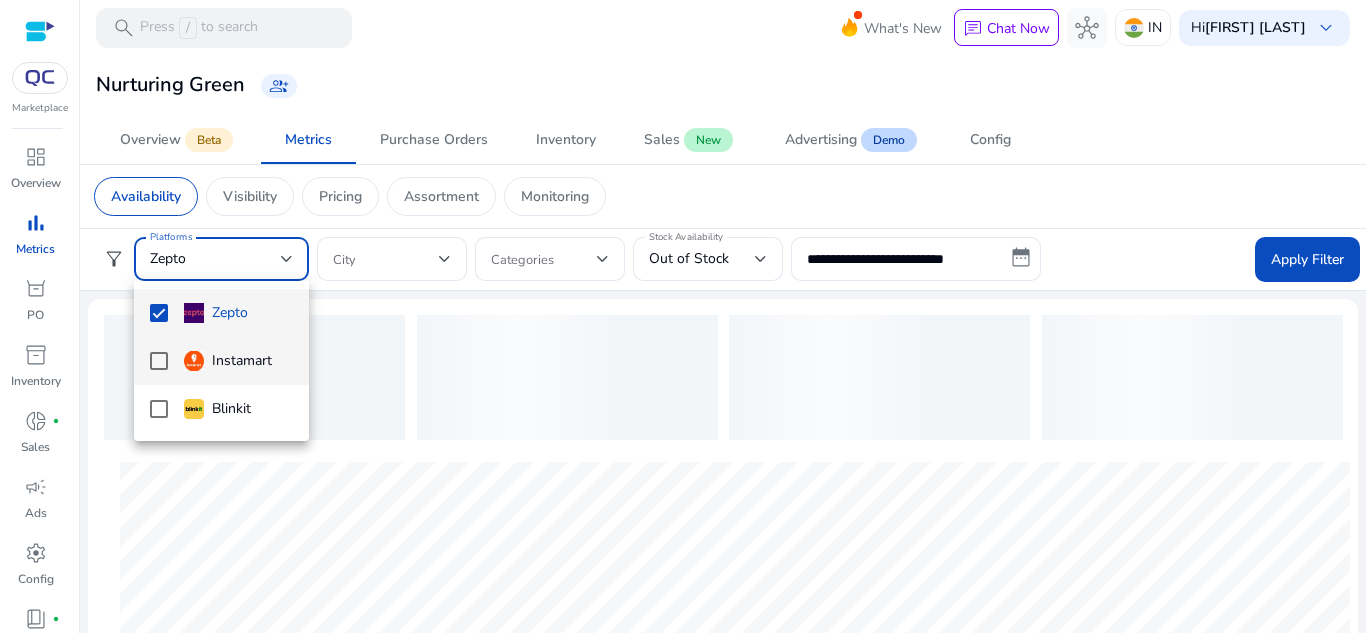 click on "Instamart" at bounding box center [228, 361] 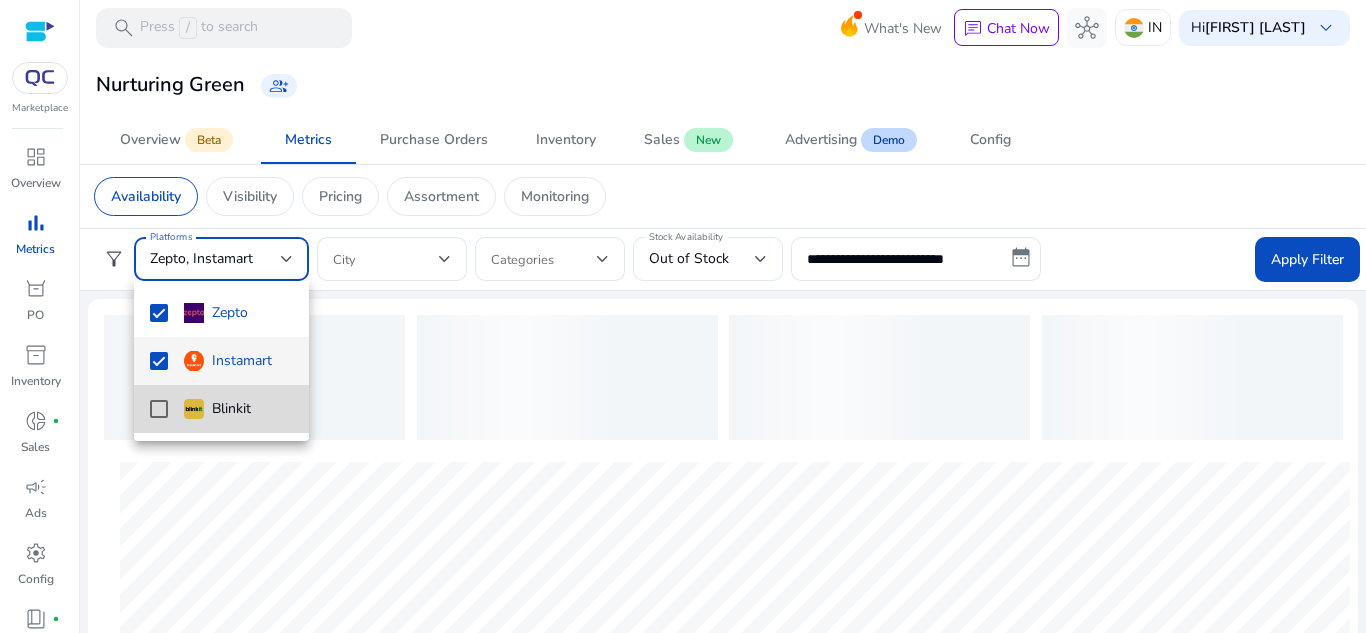 click on "Blinkit" at bounding box center (217, 409) 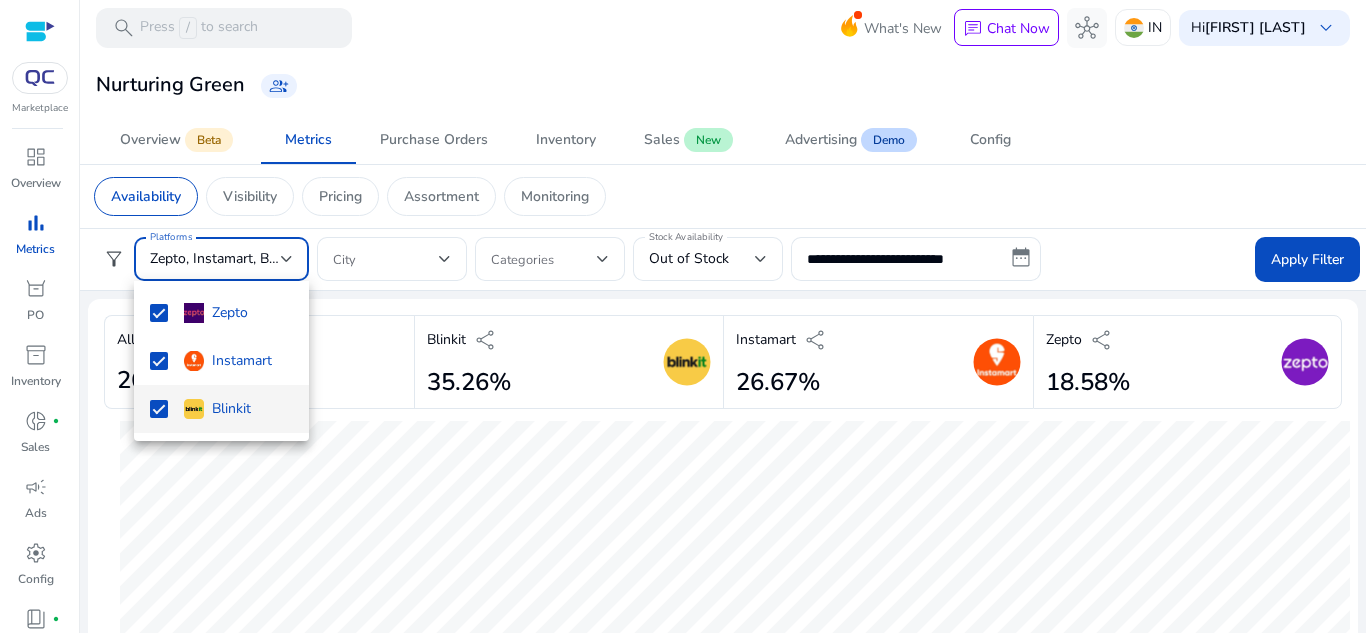 click at bounding box center (683, 316) 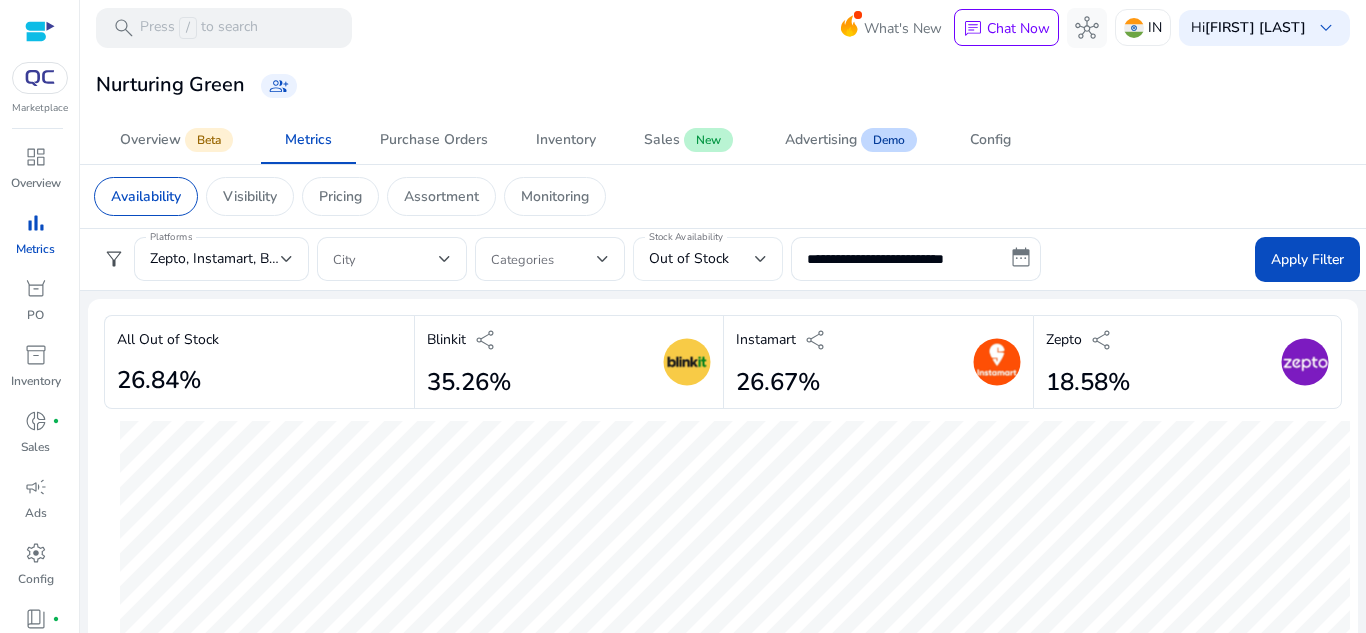 click at bounding box center (761, 259) 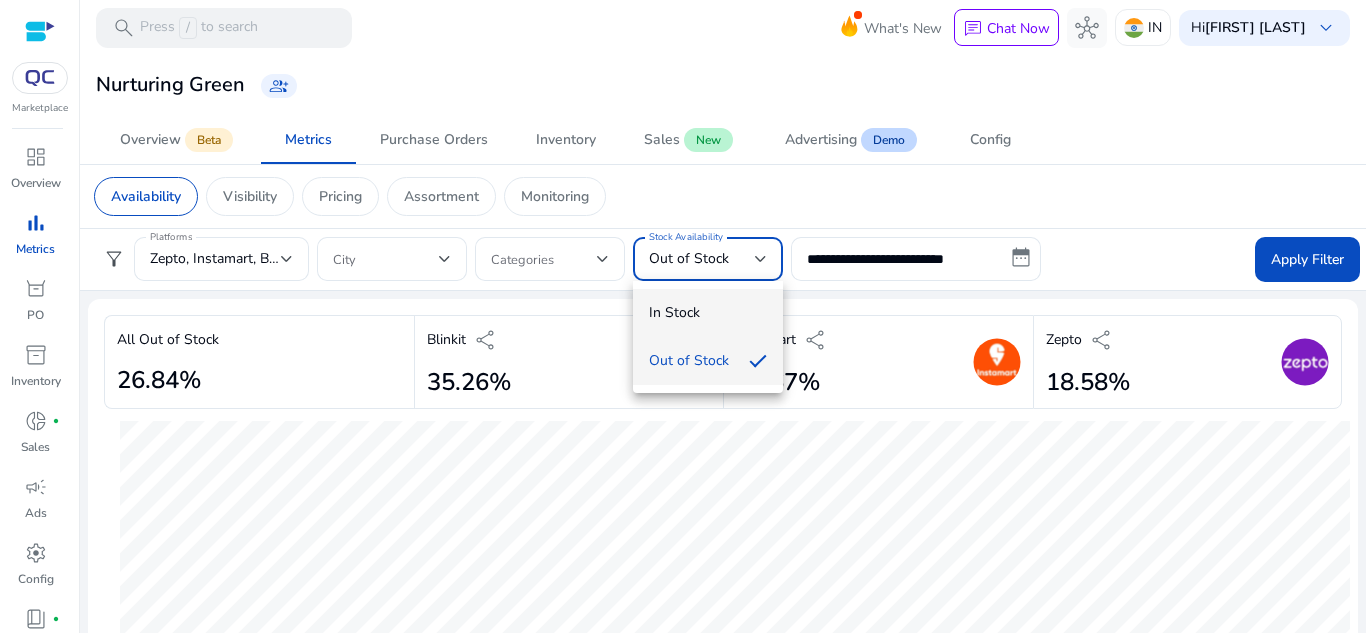 scroll, scrollTop: 0, scrollLeft: 0, axis: both 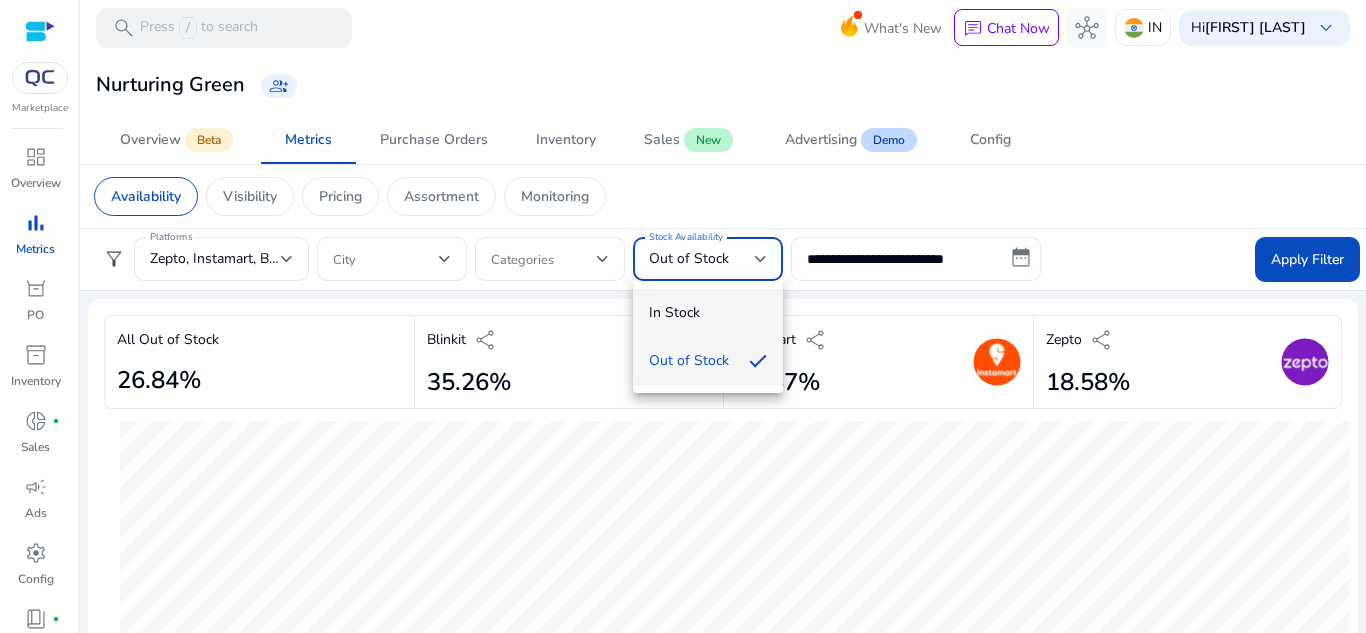 click on "In Stock" at bounding box center [708, 313] 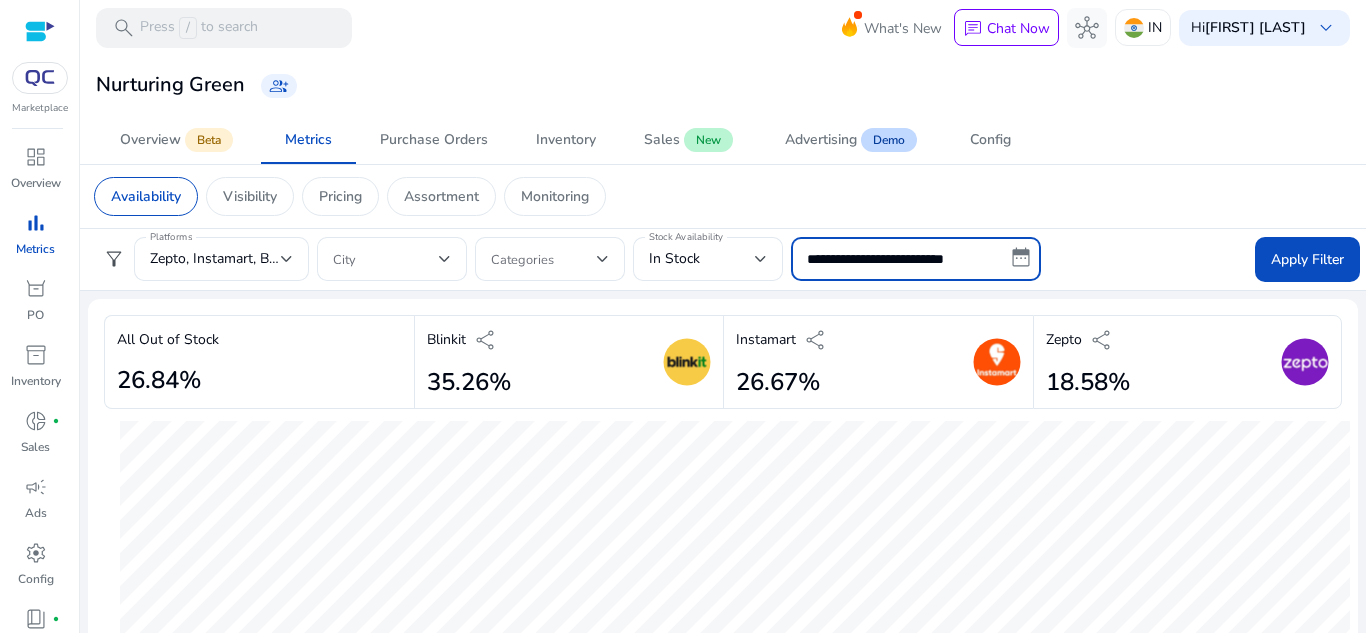 click on "**********" at bounding box center (916, 259) 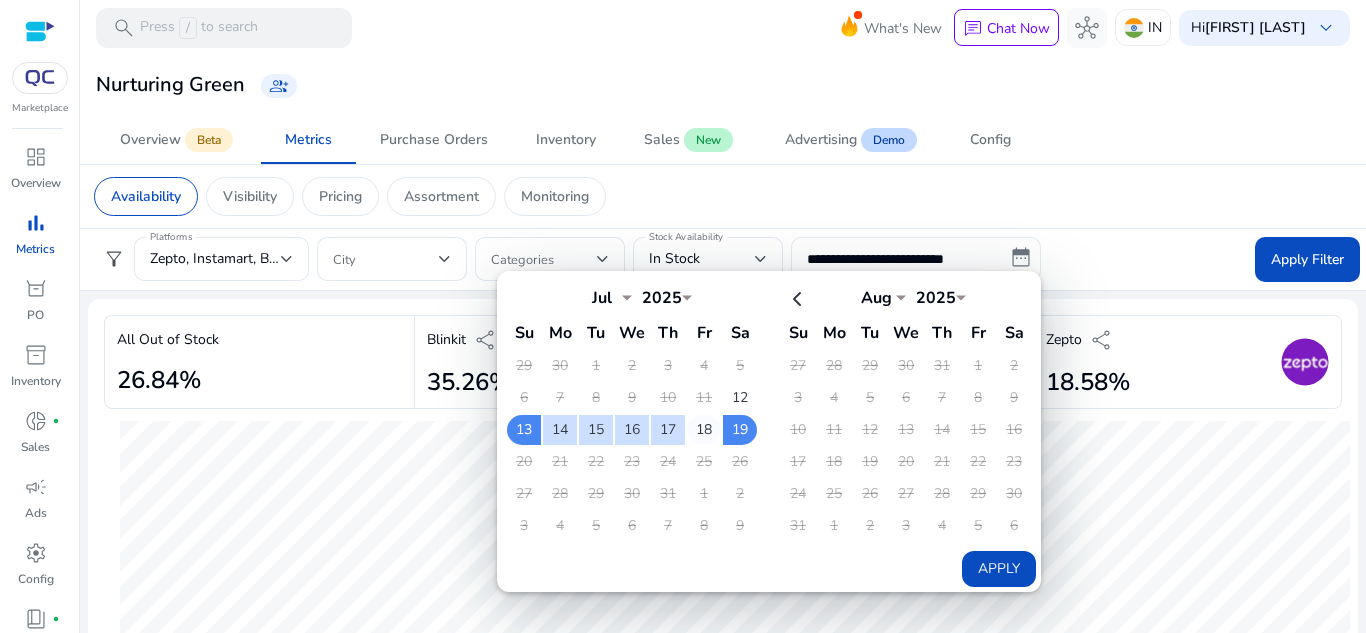 click on "18" 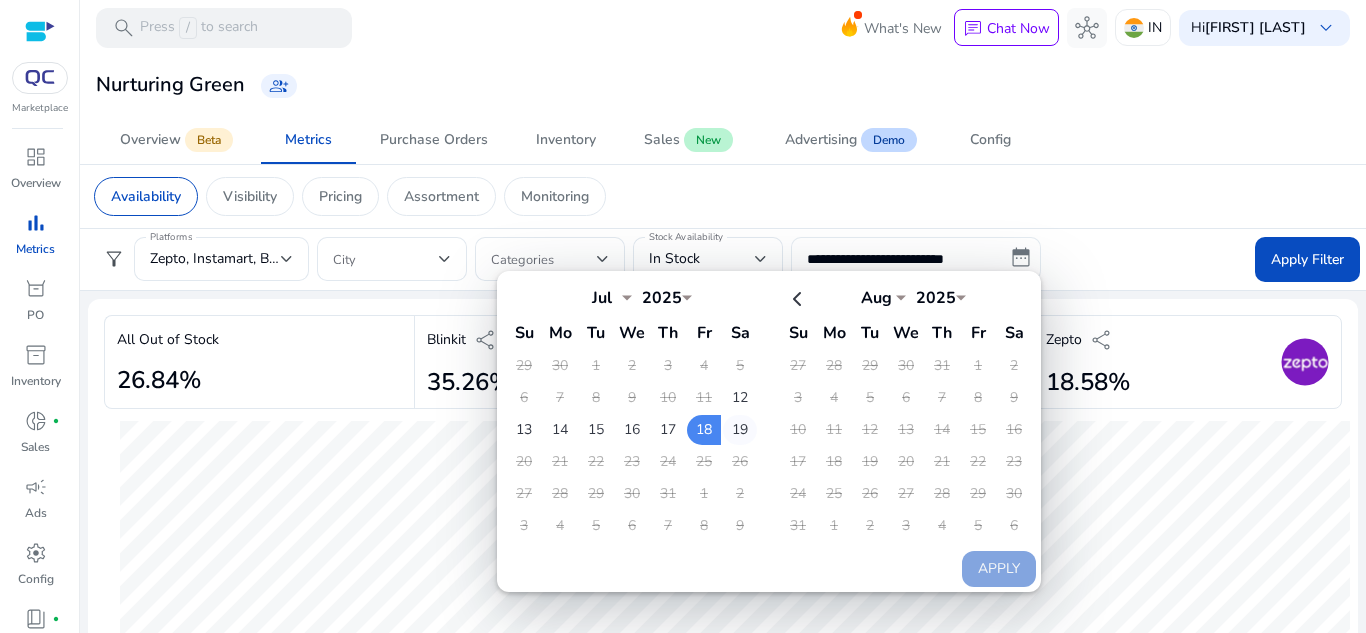 click on "19" 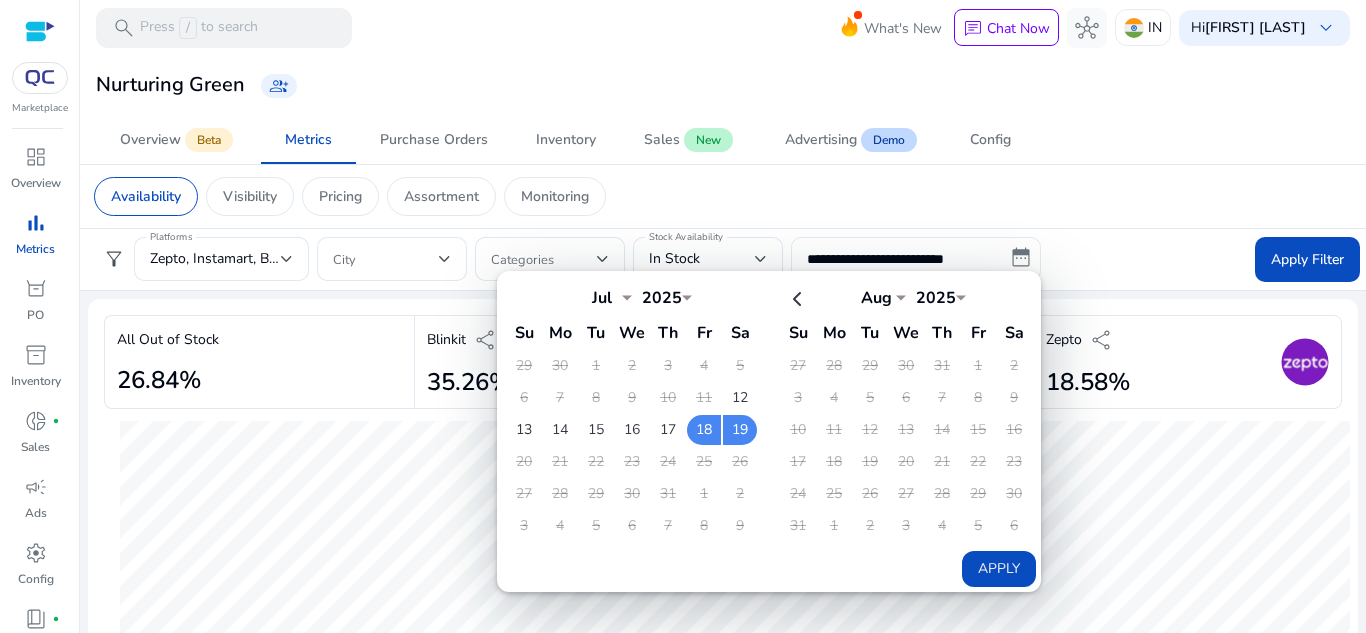 click on "Apply" 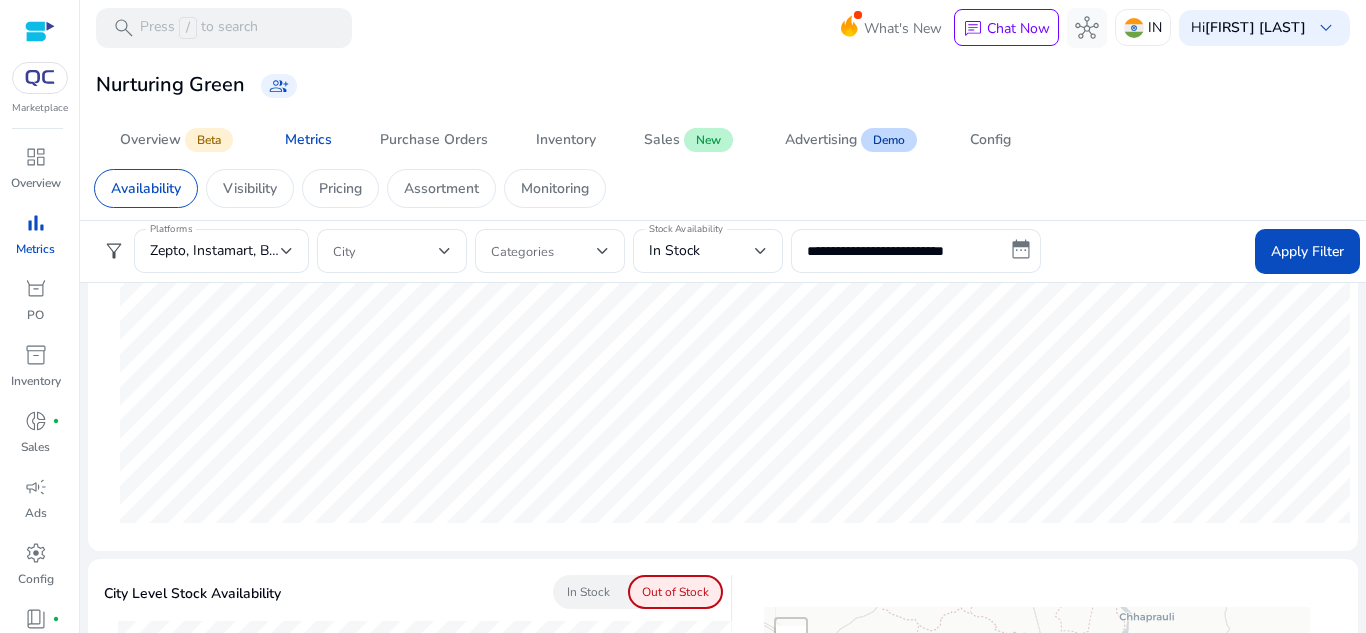 scroll, scrollTop: 300, scrollLeft: 0, axis: vertical 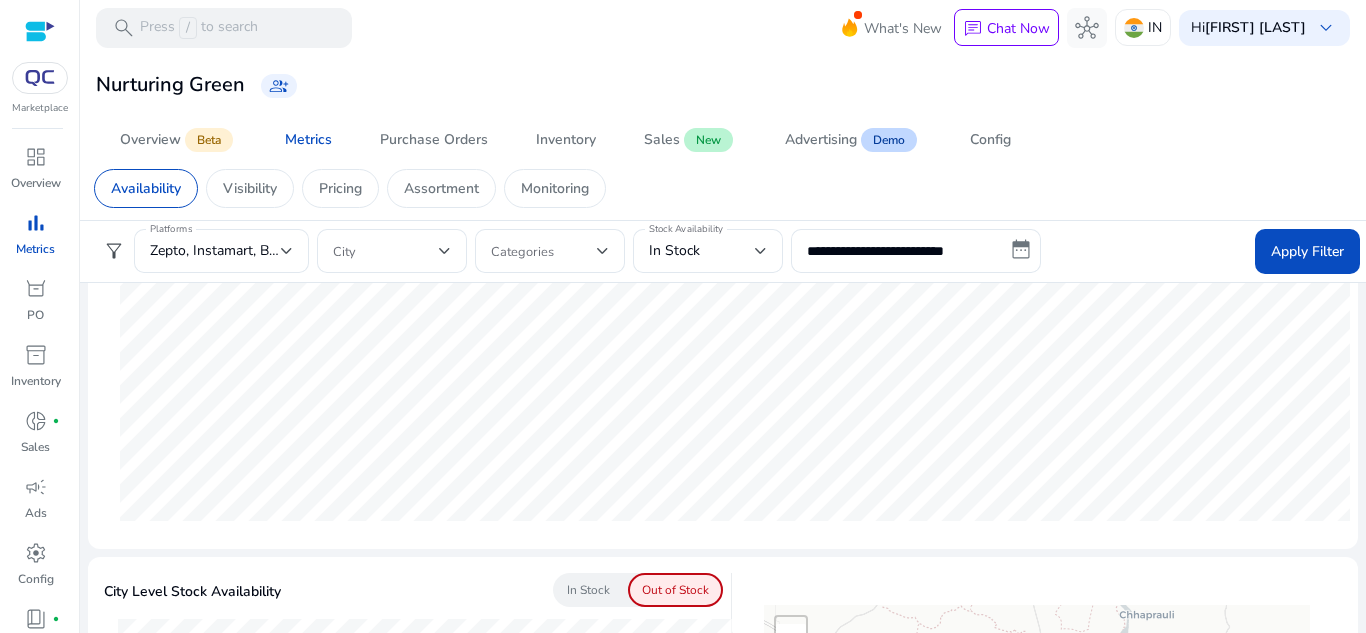 click on "In Stock" 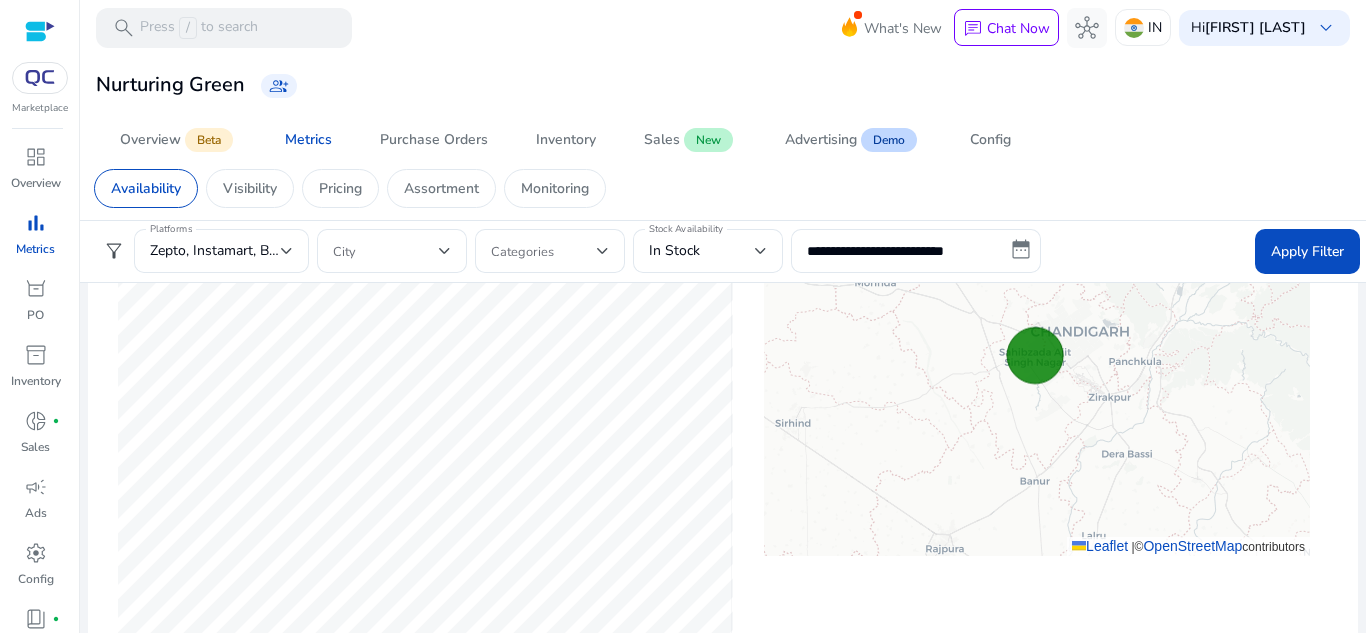 scroll, scrollTop: 1100, scrollLeft: 0, axis: vertical 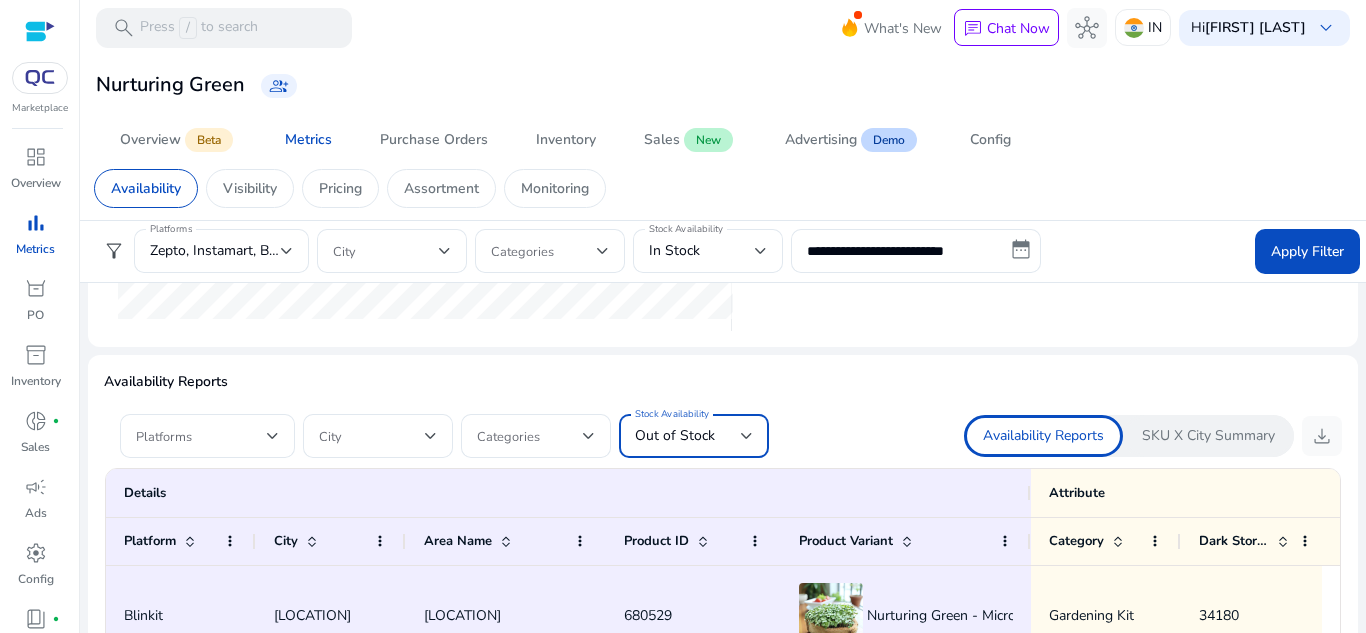 click on "Out of Stock" at bounding box center [688, 436] 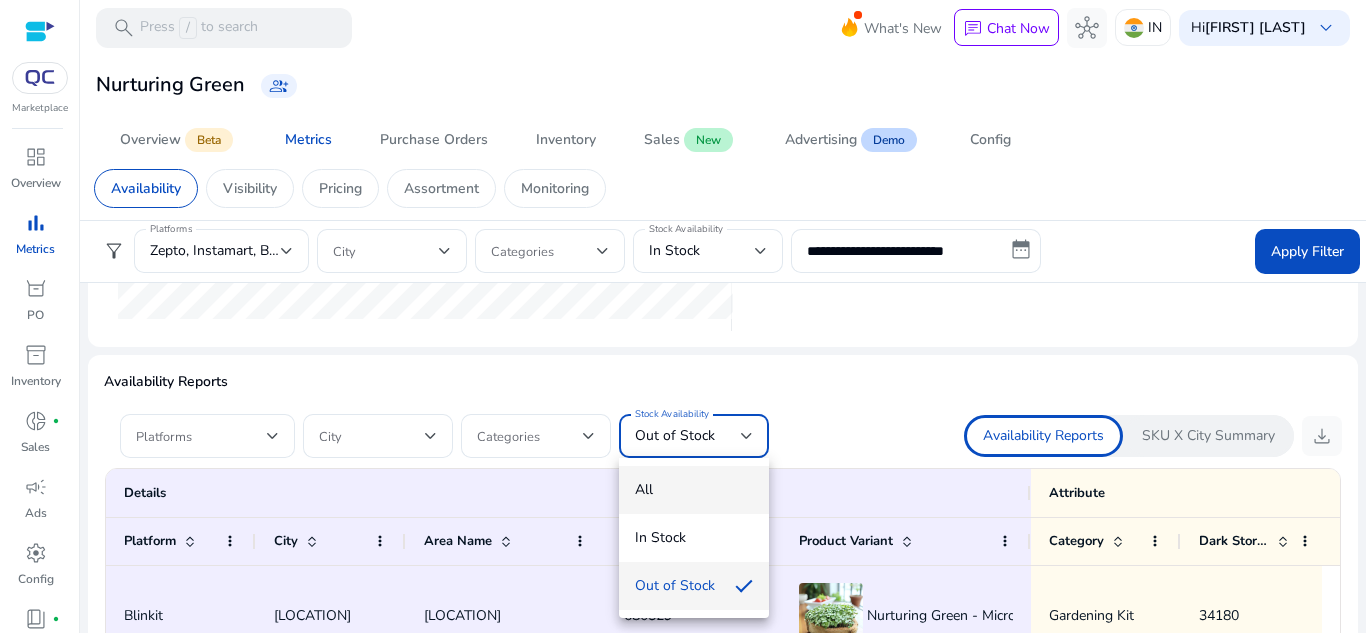 click on "All" at bounding box center [694, 490] 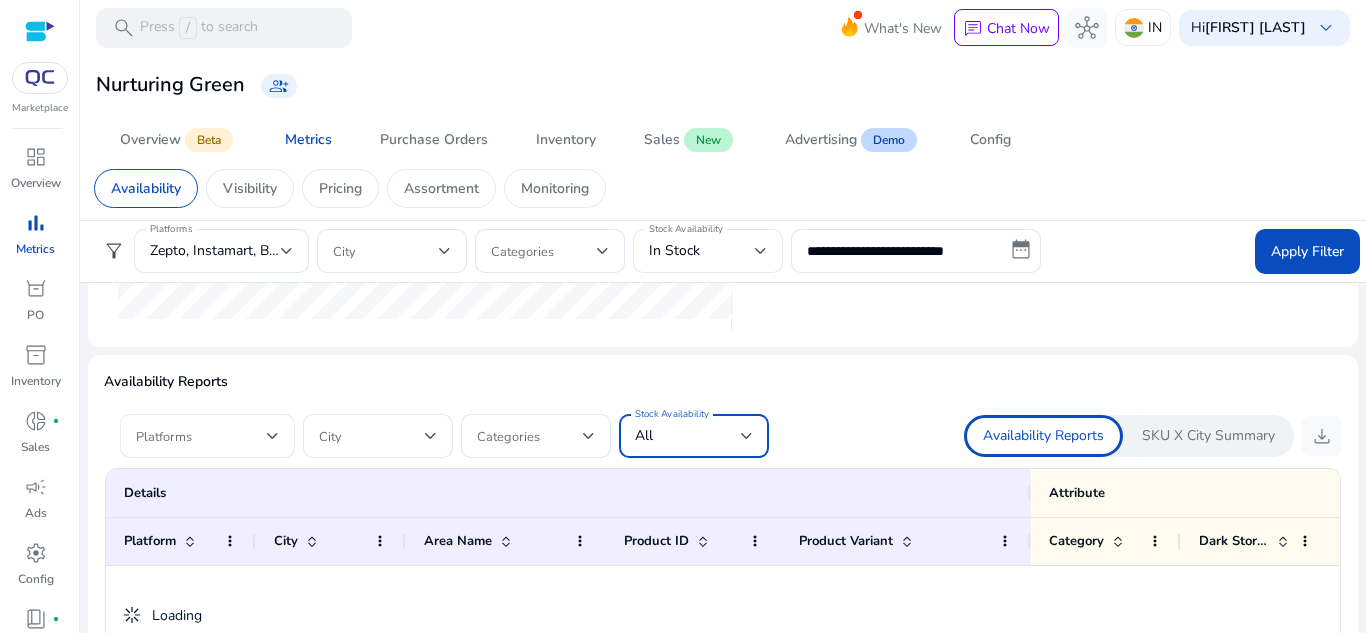 click at bounding box center [201, 436] 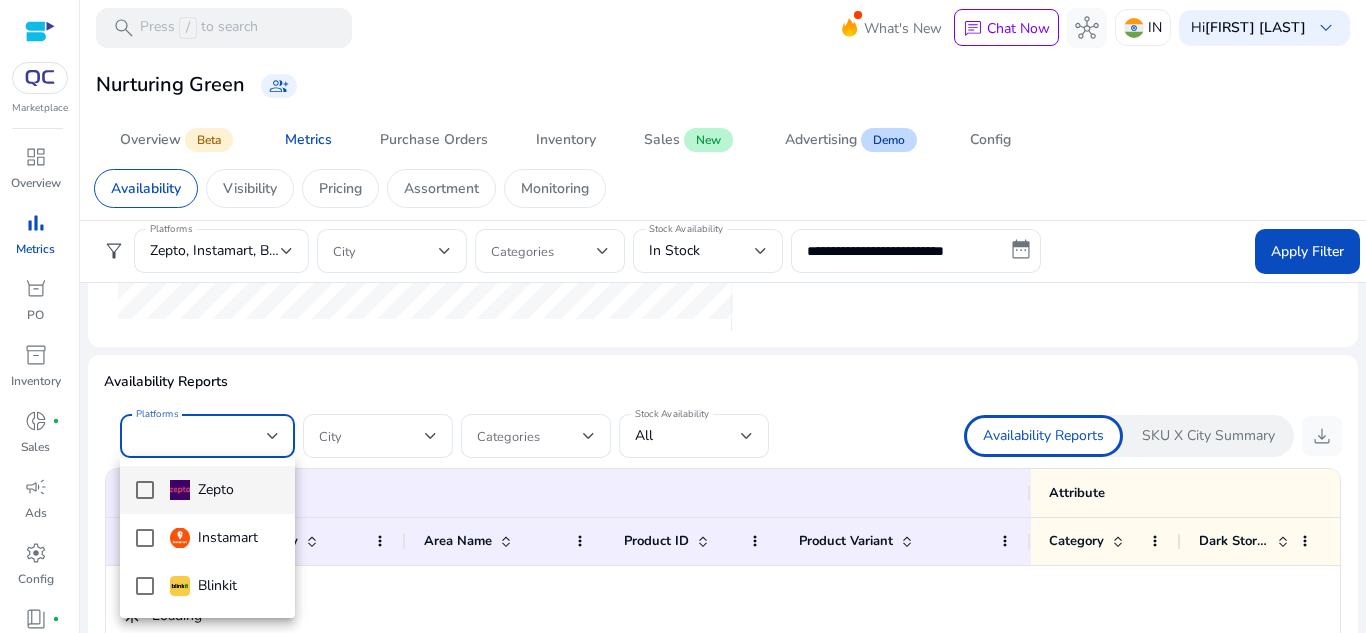 click on "Zepto" at bounding box center (202, 490) 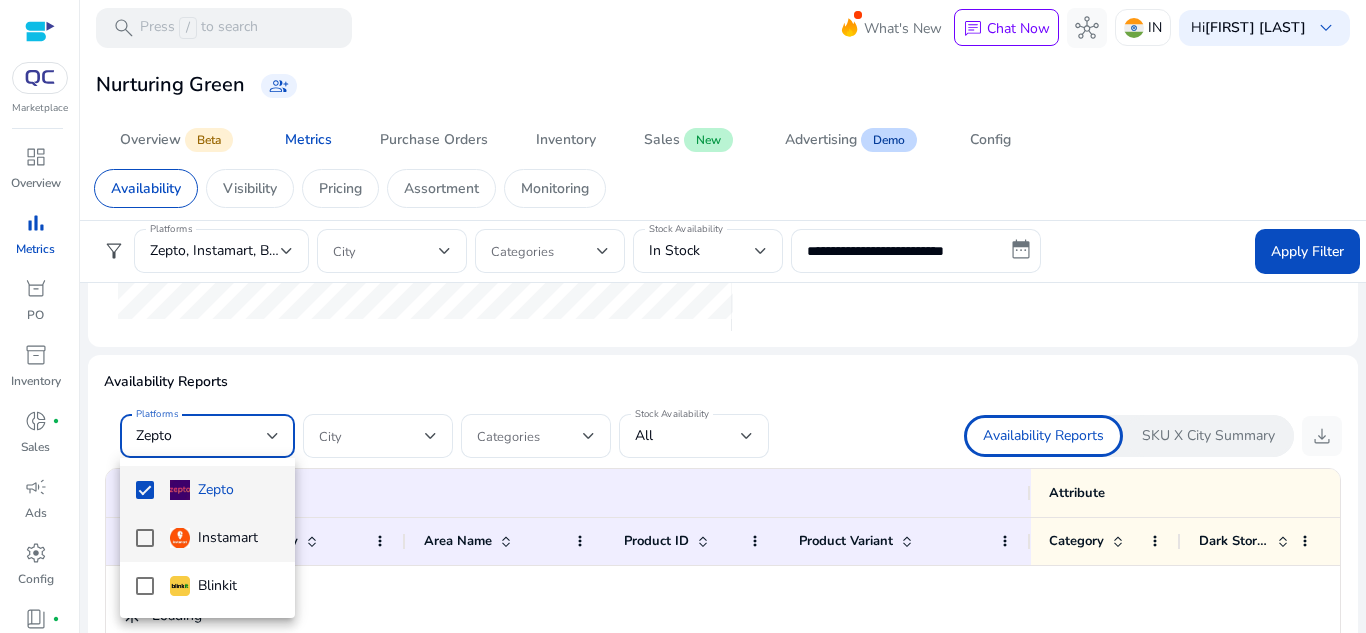 click on "Instamart" at bounding box center (207, 538) 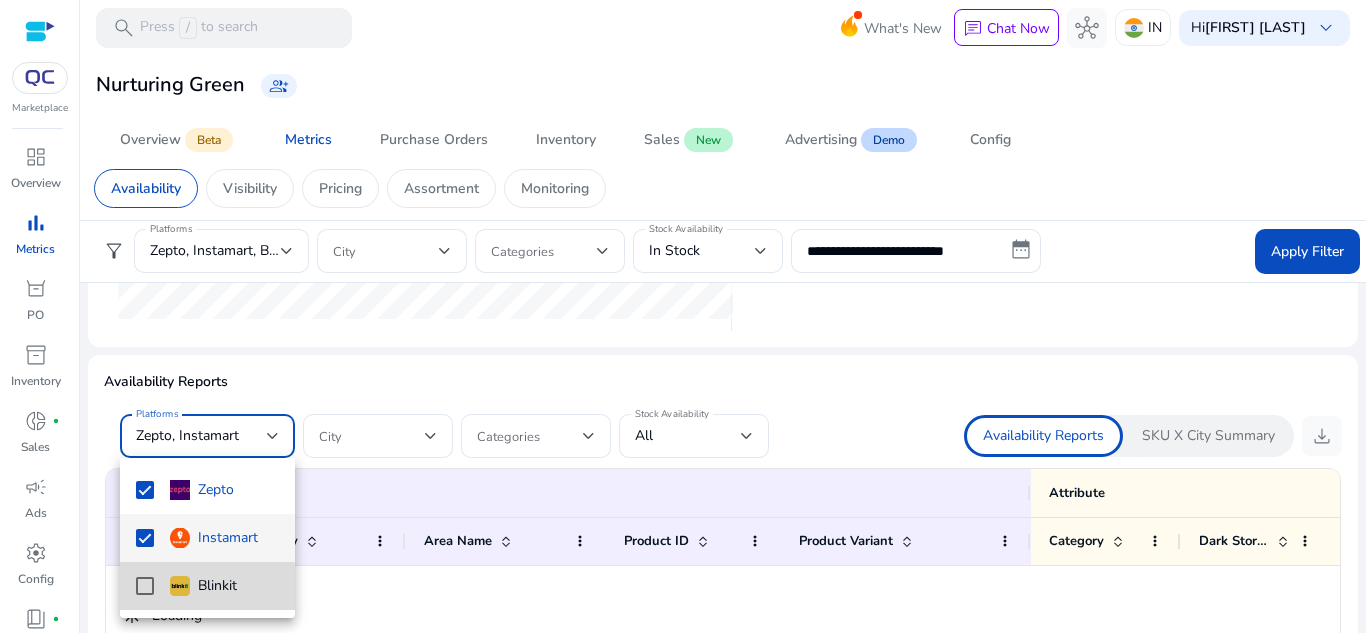 click at bounding box center (180, 586) 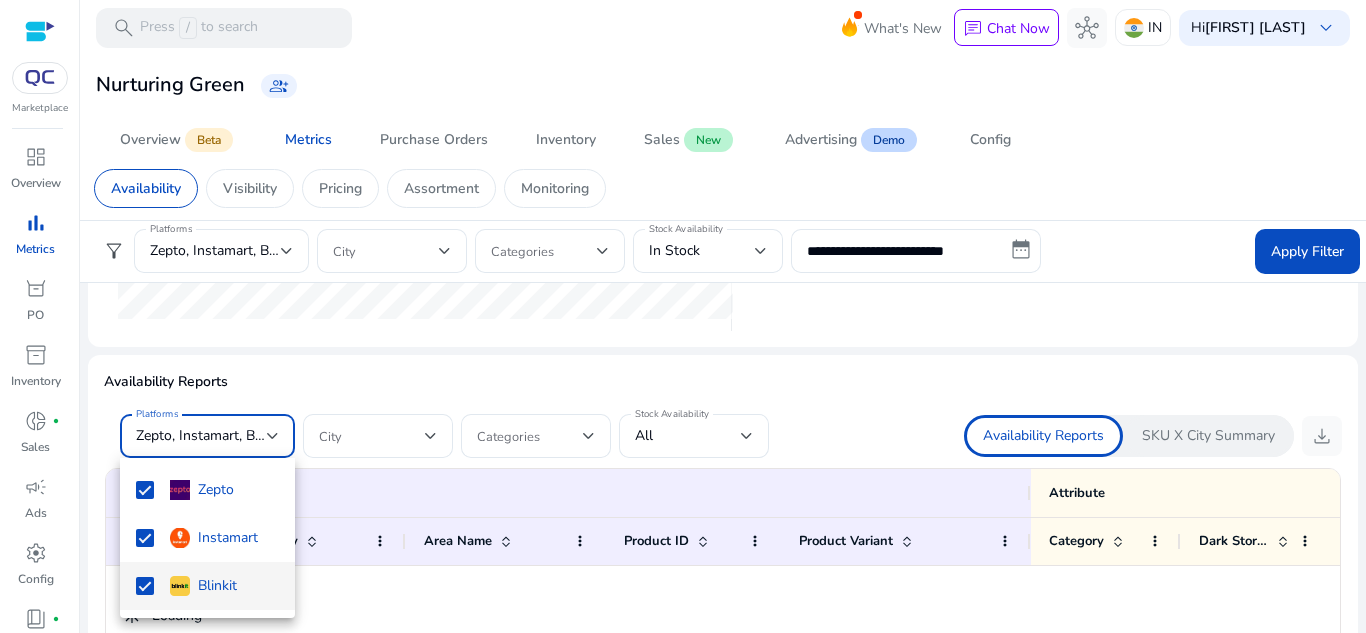 click at bounding box center [683, 316] 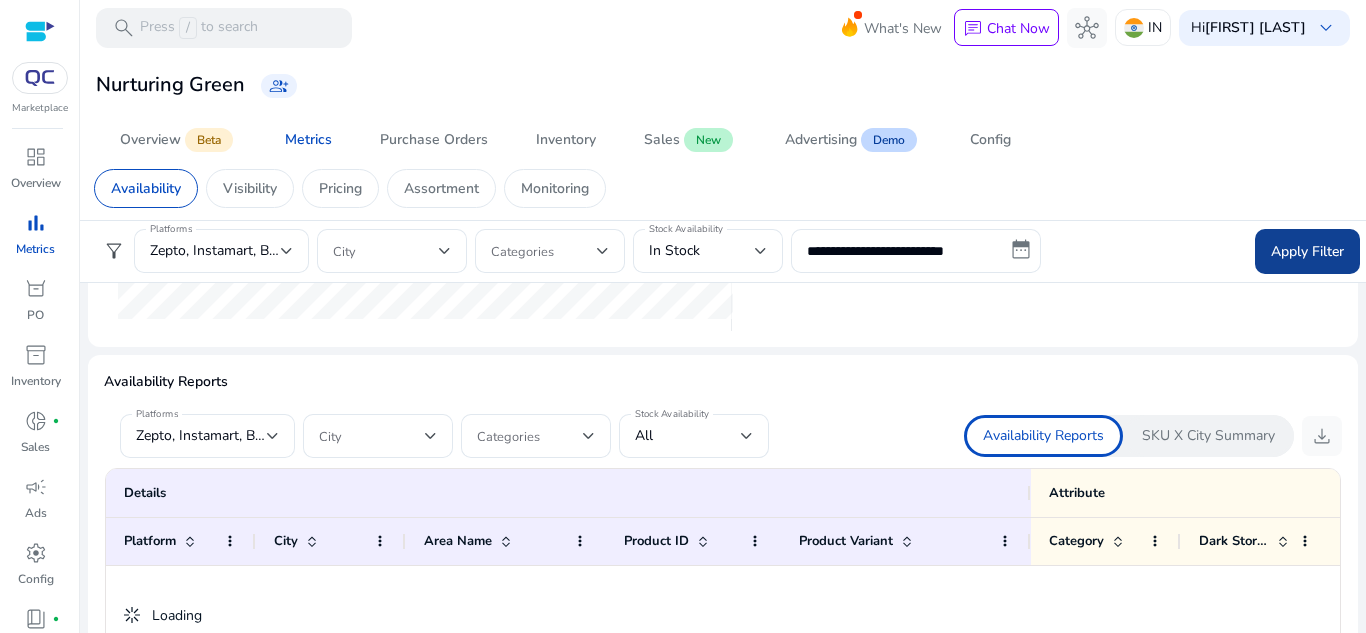 click on "Apply Filter" 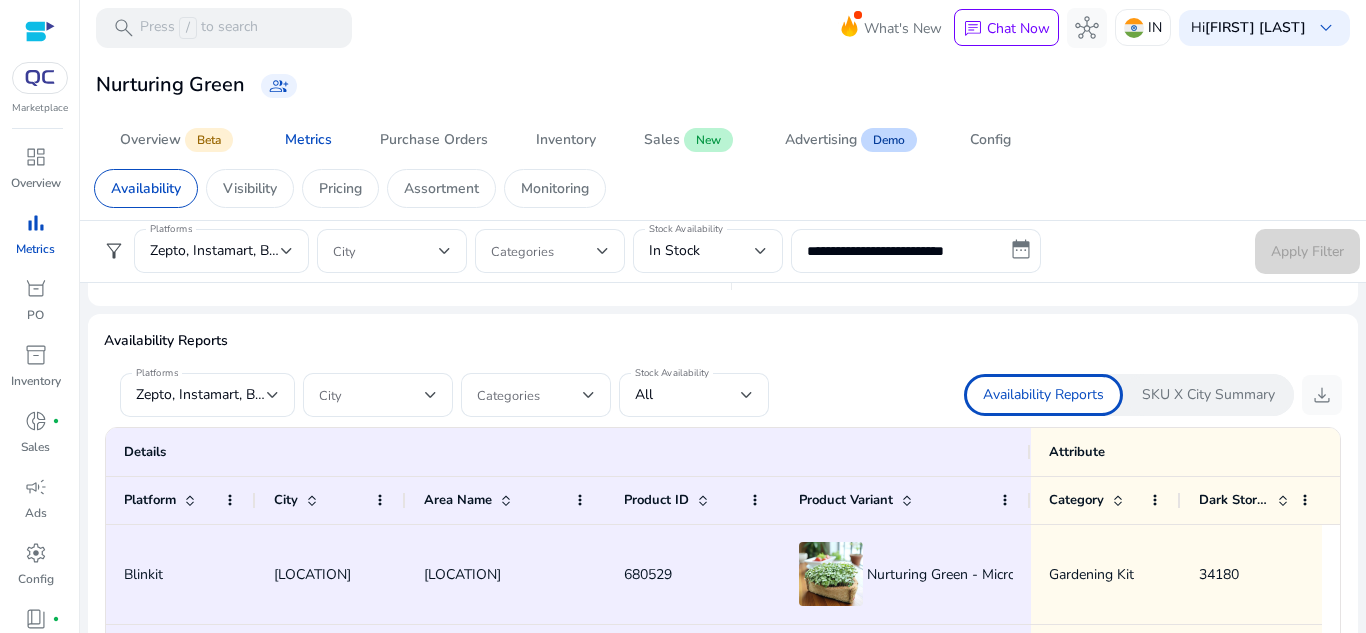 scroll, scrollTop: 1100, scrollLeft: 0, axis: vertical 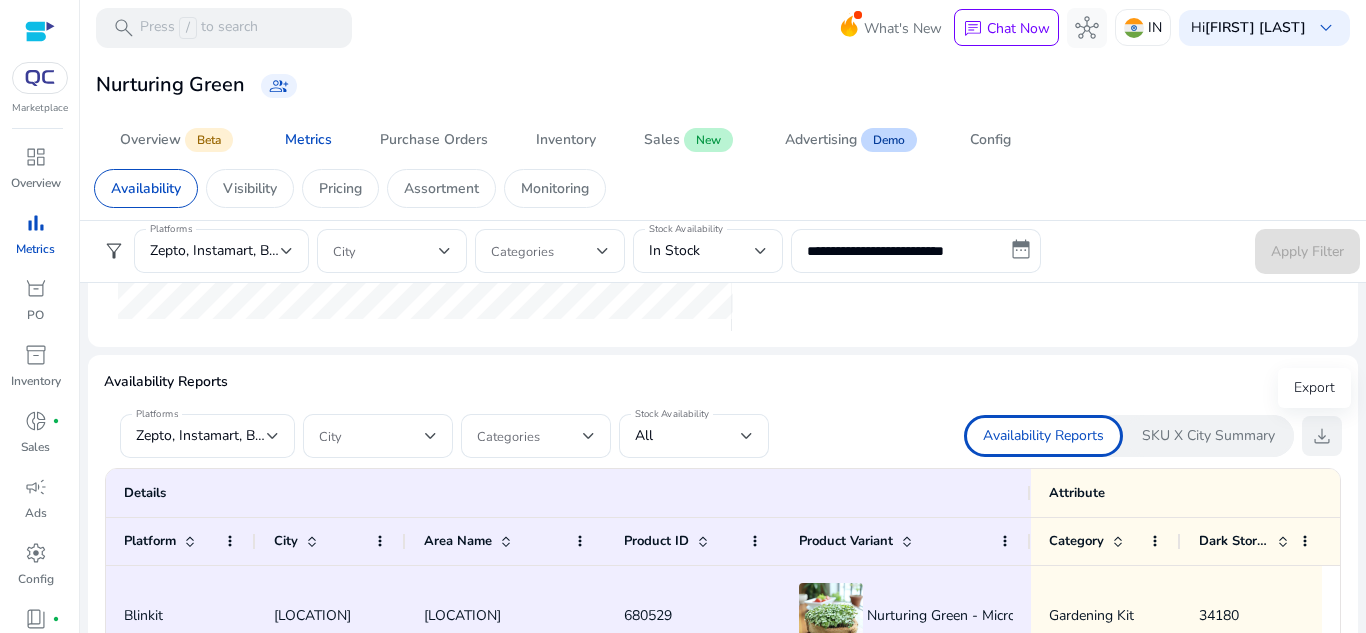 click on "download" 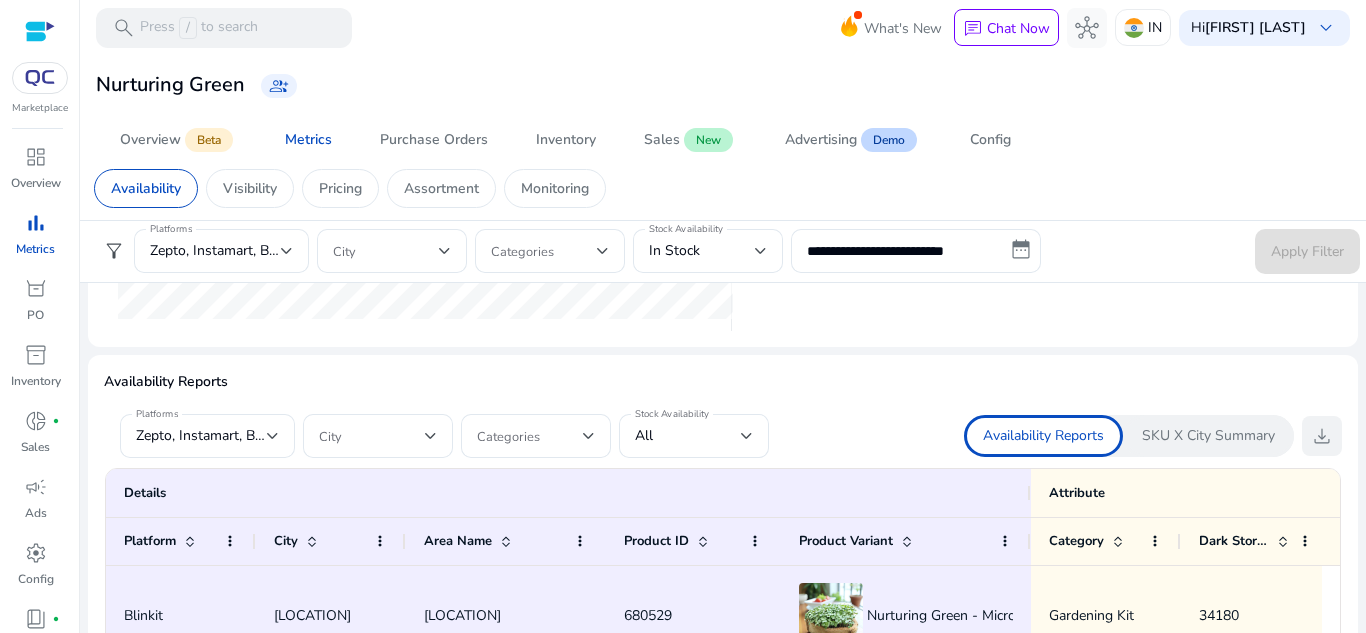 click on "download" 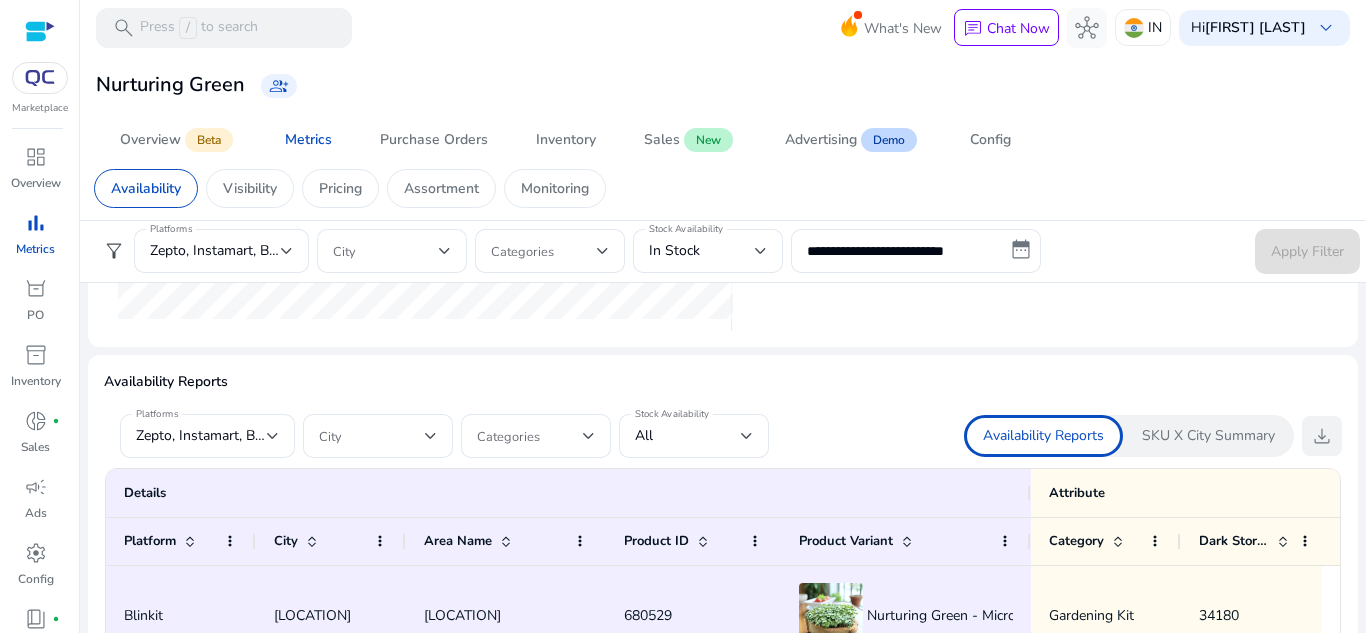 click on "download" 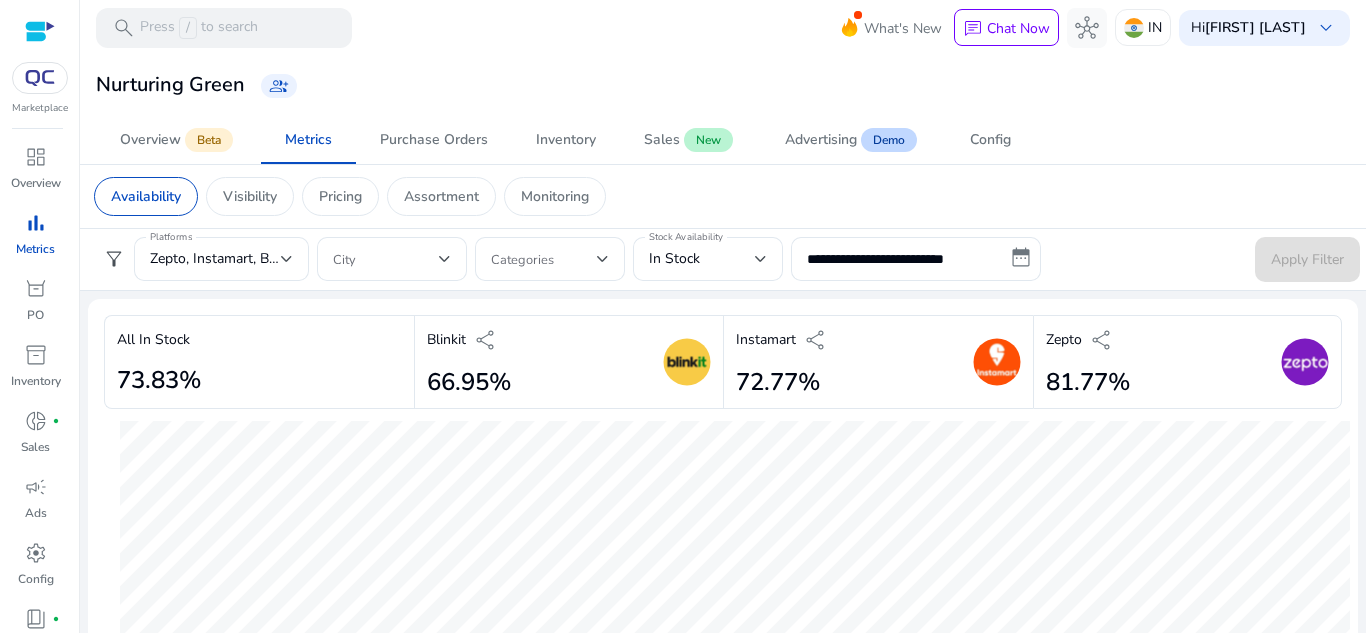scroll, scrollTop: 200, scrollLeft: 0, axis: vertical 